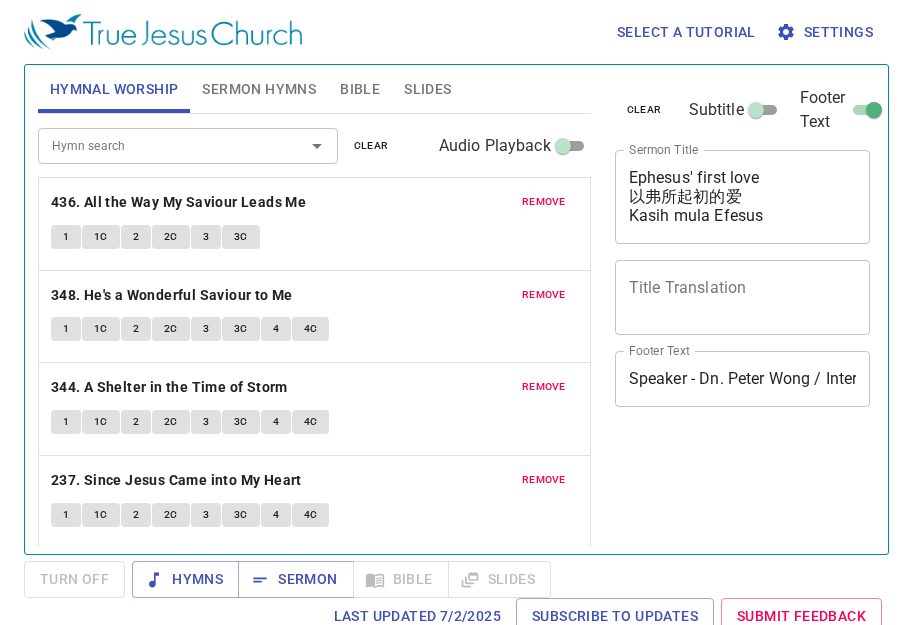 scroll, scrollTop: 0, scrollLeft: 0, axis: both 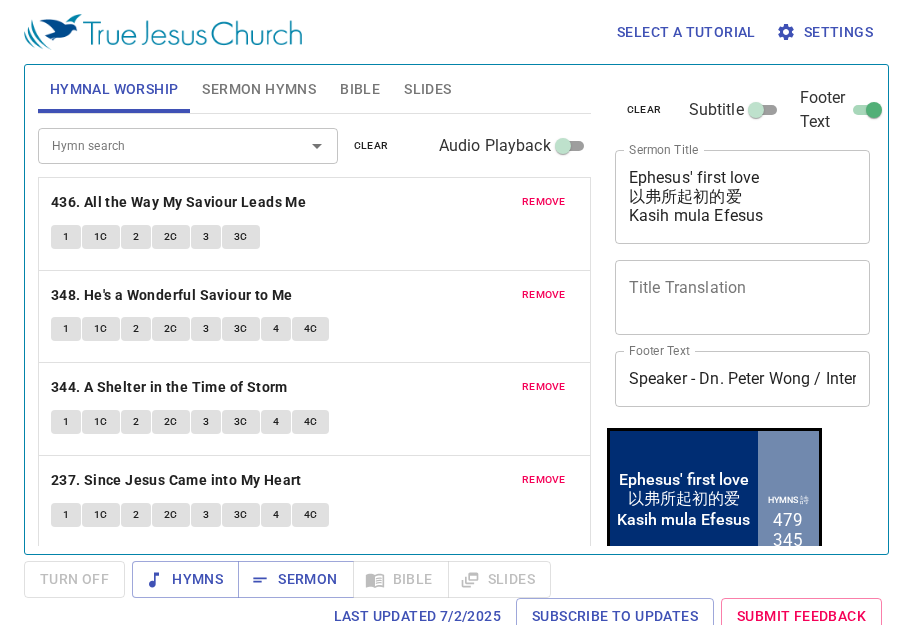 click on "Slides" at bounding box center (427, 89) 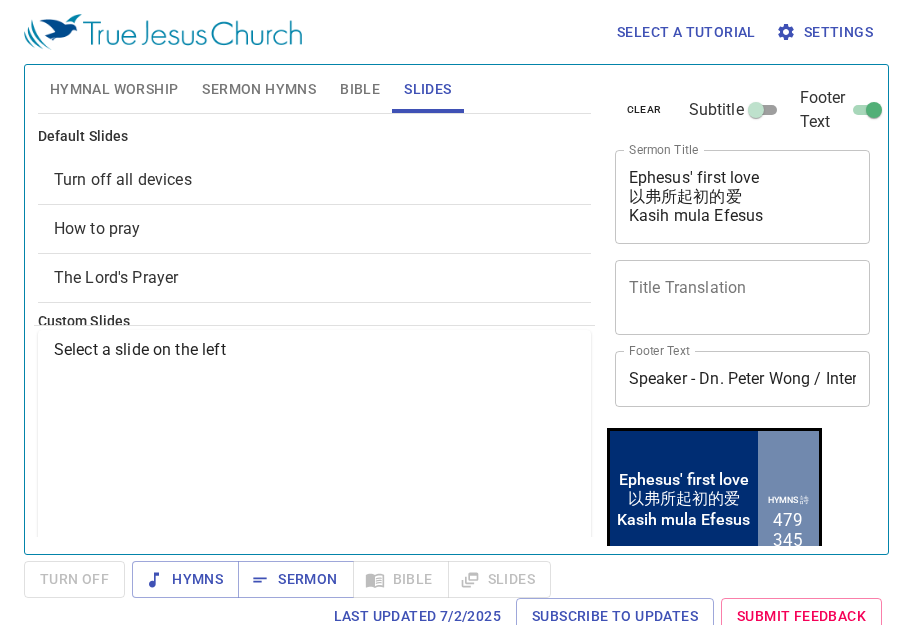 click on "Turn off all devices" at bounding box center [123, 179] 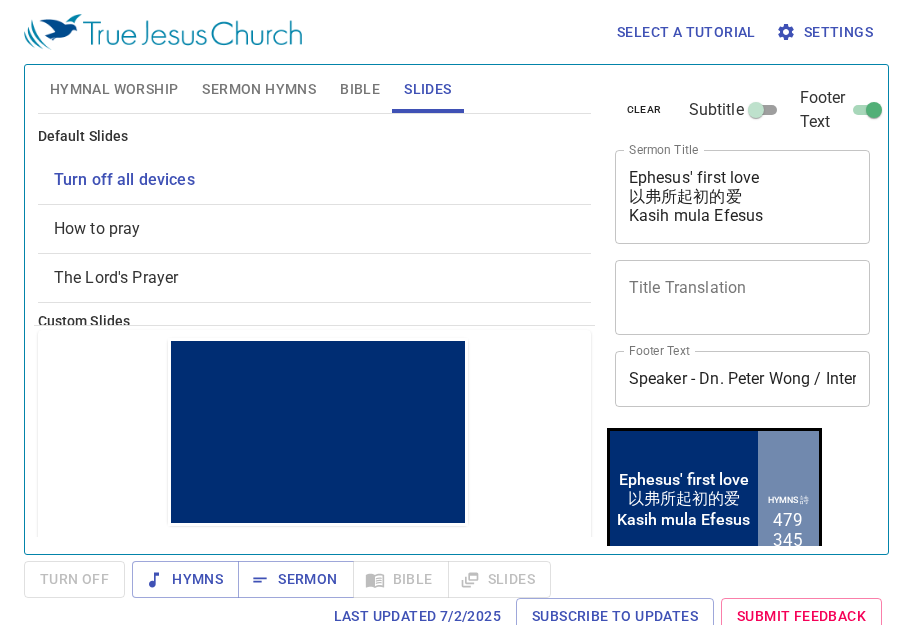 scroll, scrollTop: 0, scrollLeft: 0, axis: both 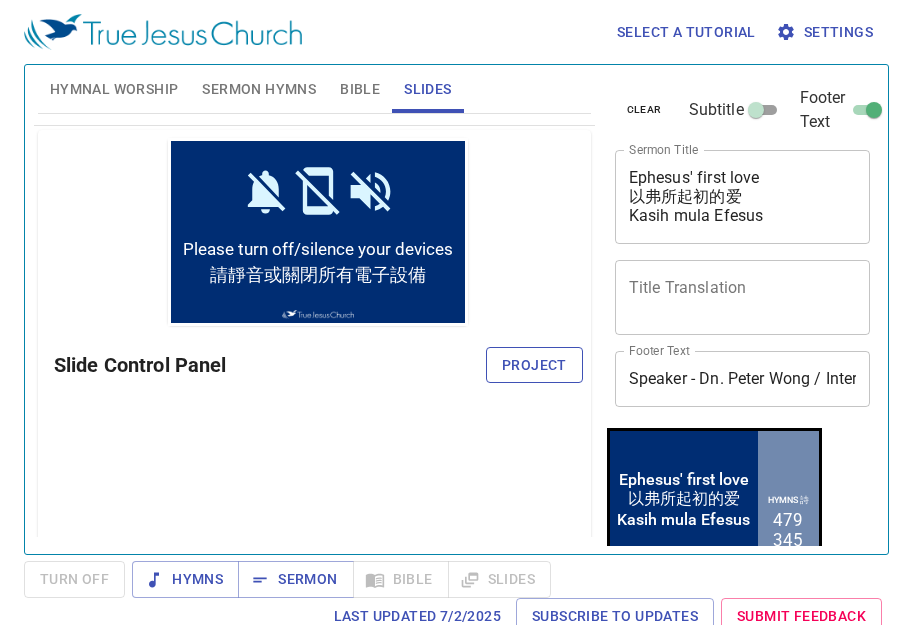 click on "Project" at bounding box center [534, 365] 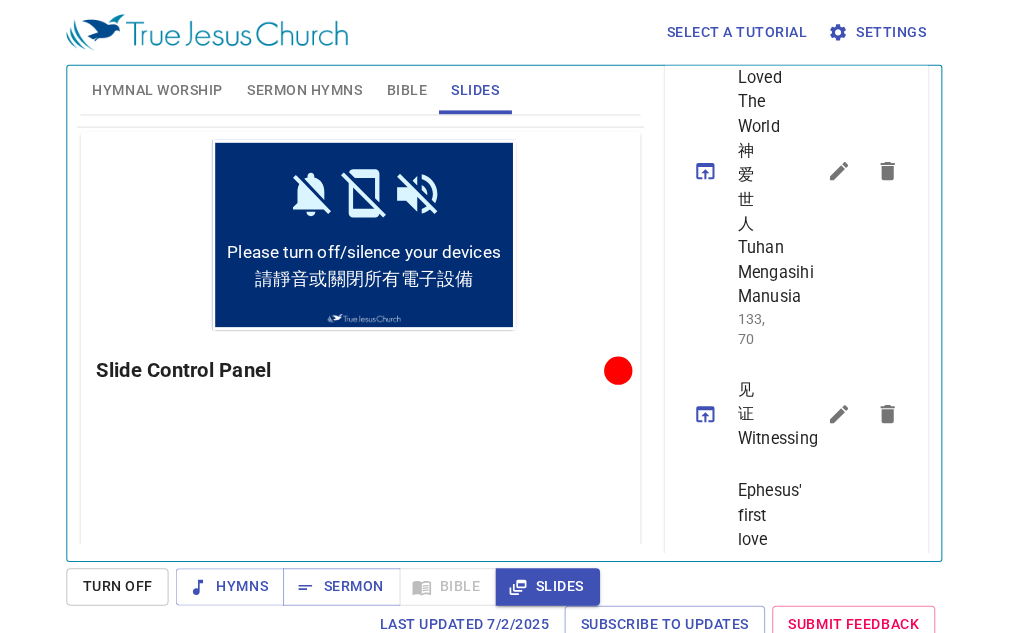 scroll, scrollTop: 1300, scrollLeft: 0, axis: vertical 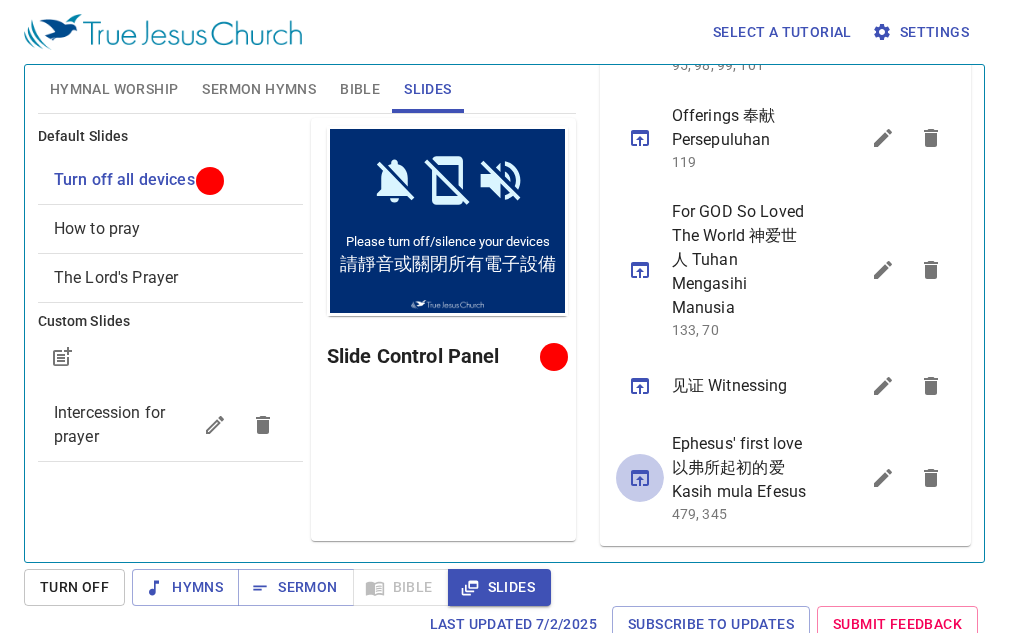 click 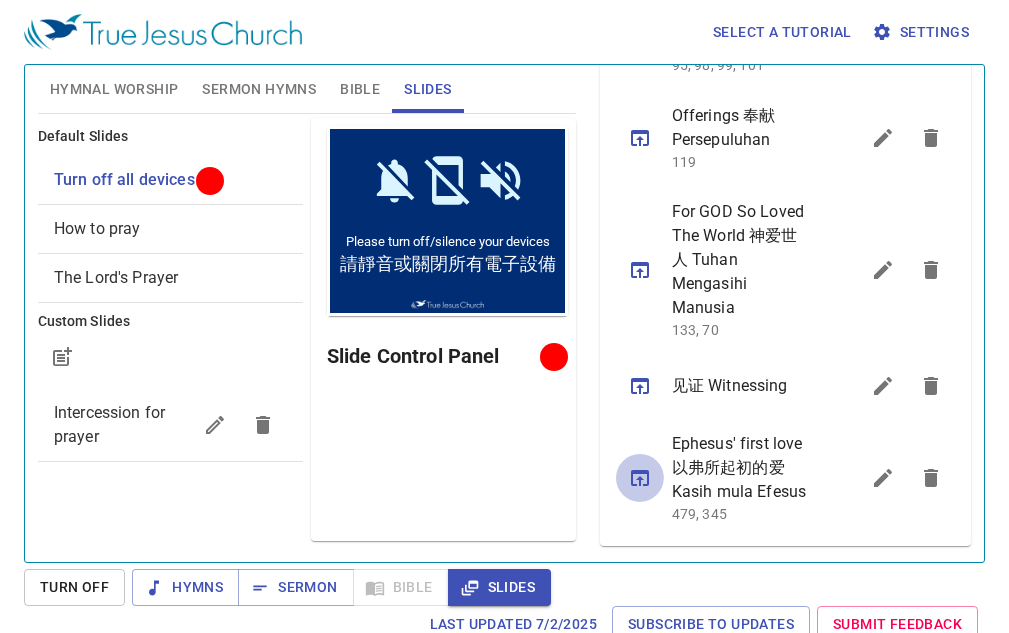 click 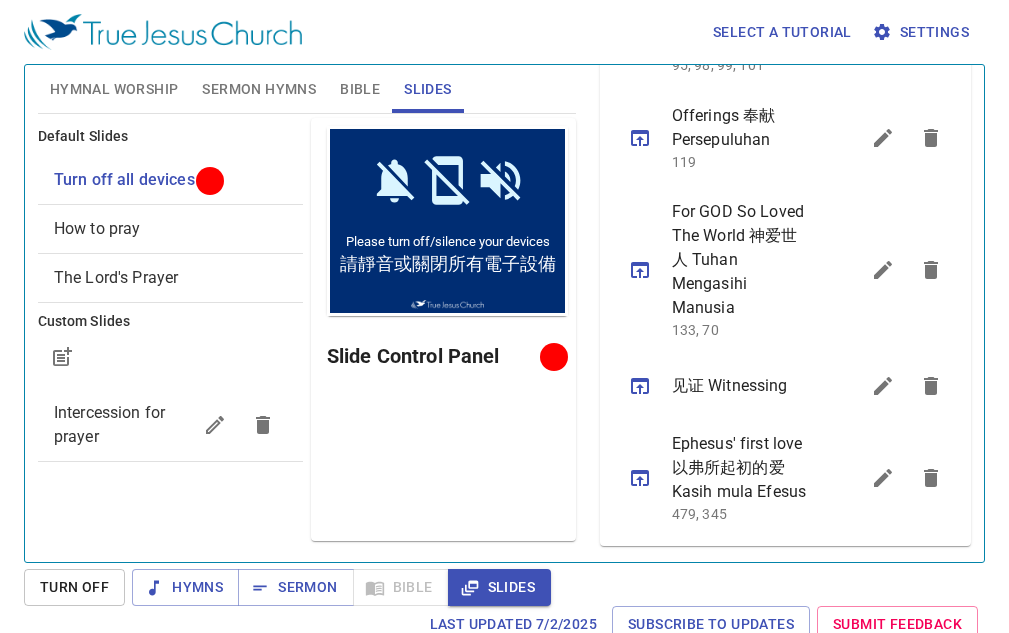 click on "Ephesus' first love
以弗所起初的爱
Kasih mula Efesus" at bounding box center (742, 468) 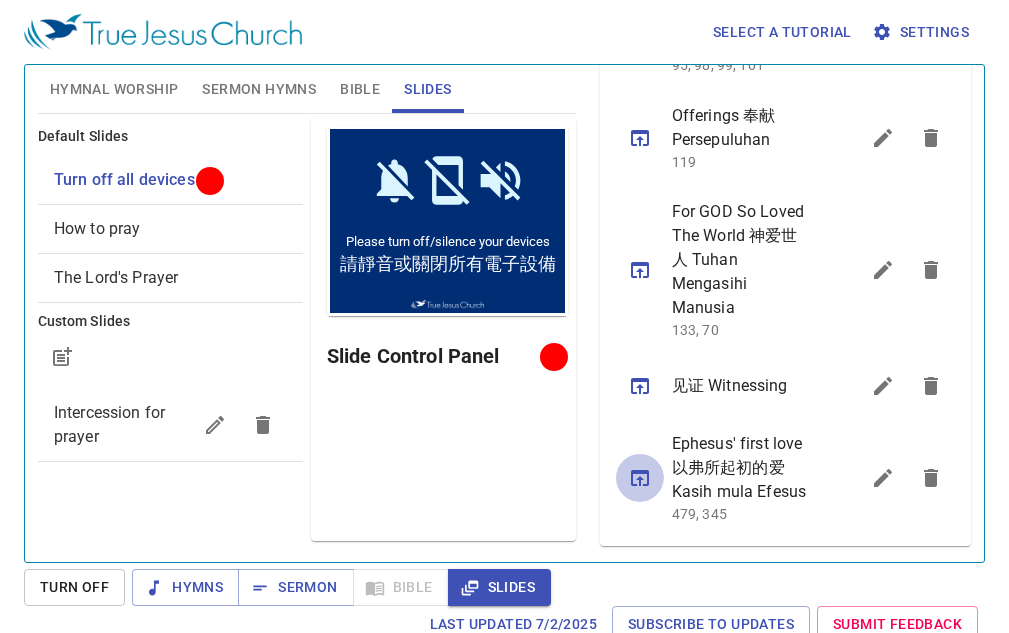 click 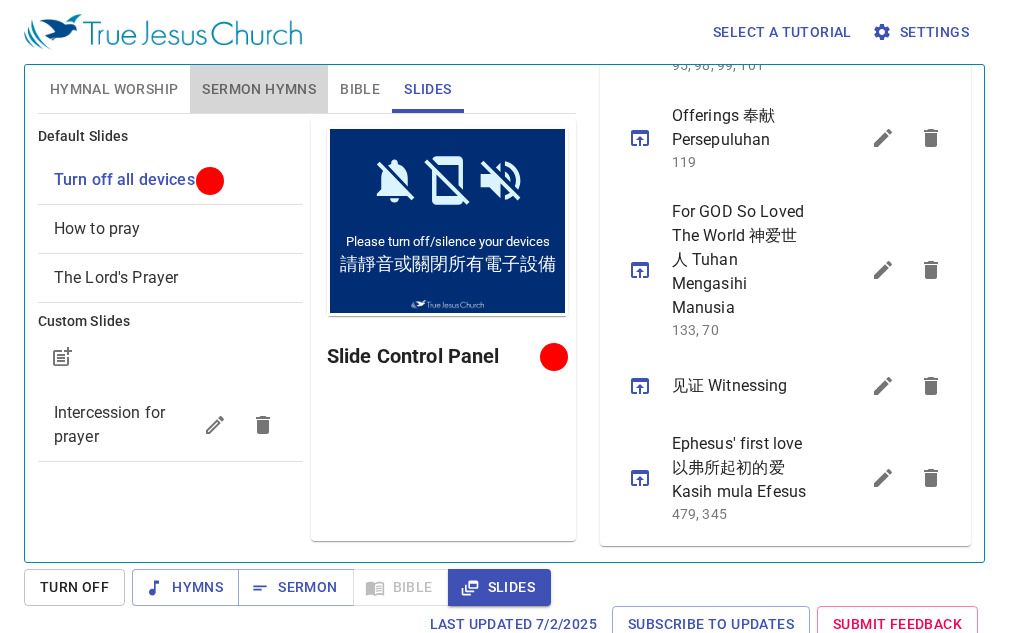 click on "Sermon Hymns" at bounding box center (259, 89) 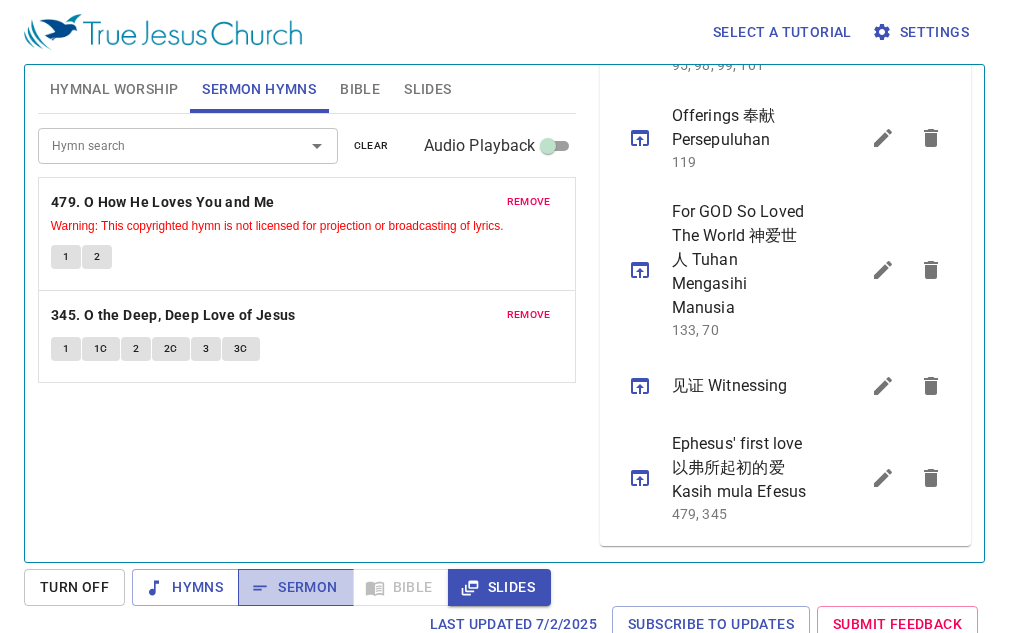 click on "Sermon" at bounding box center [295, 587] 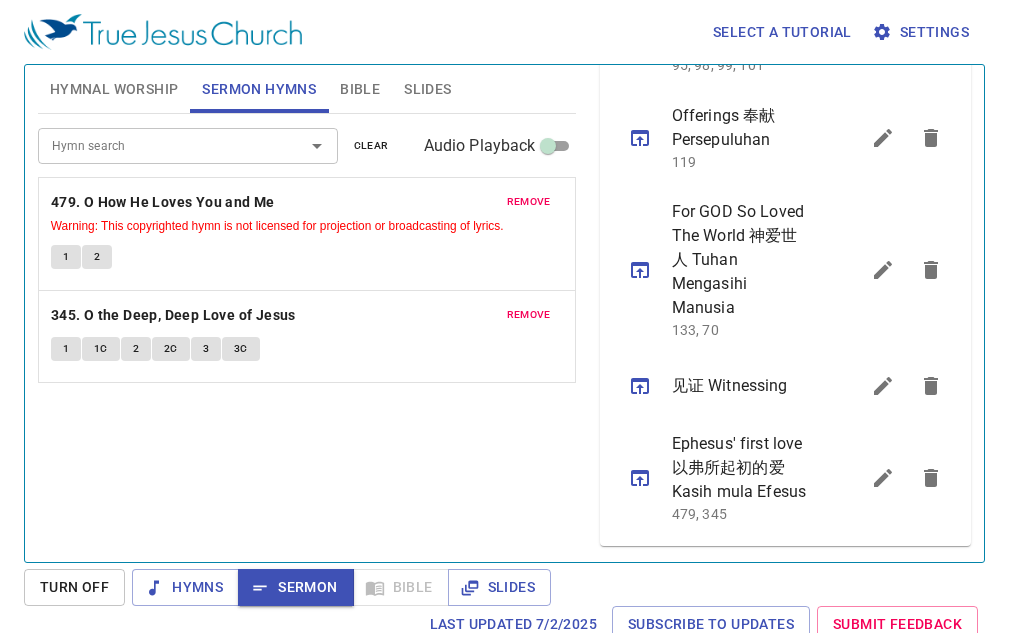 click on "Slides" at bounding box center (427, 89) 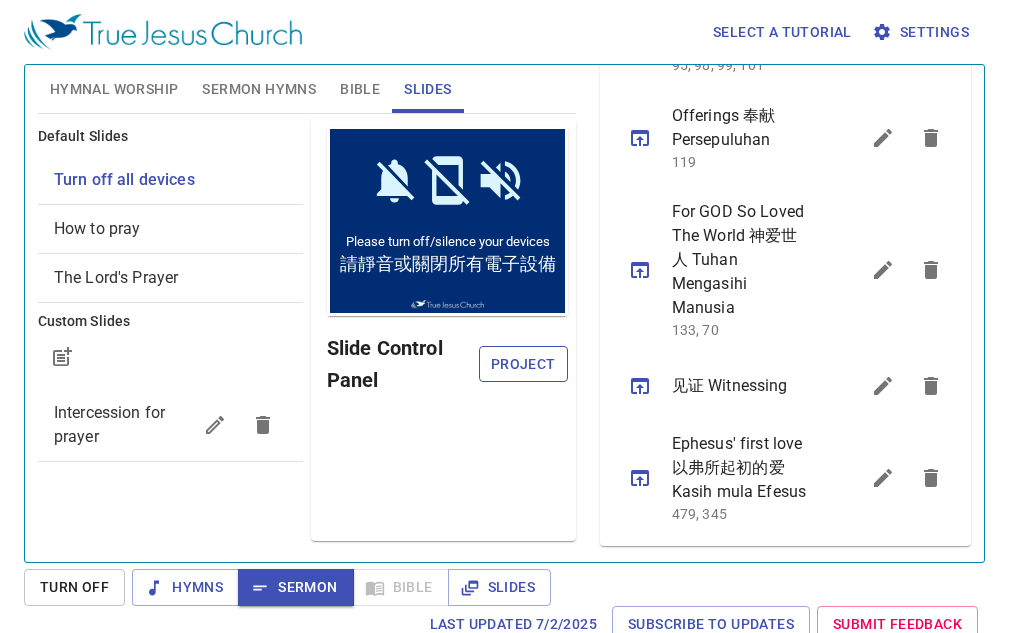 click on "Project" at bounding box center [523, 364] 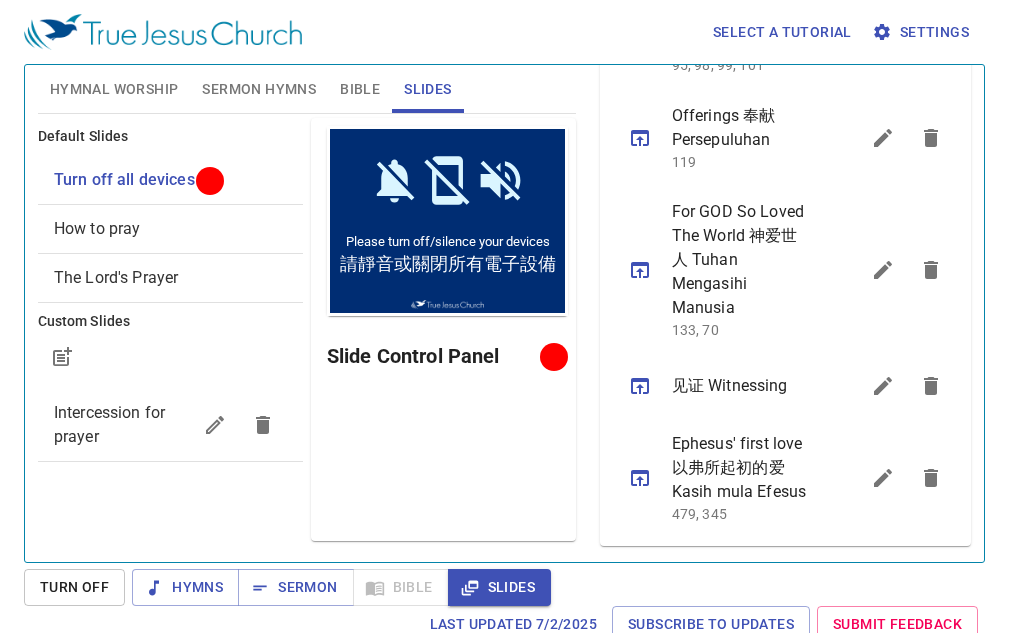 click on "Bible" at bounding box center [360, 89] 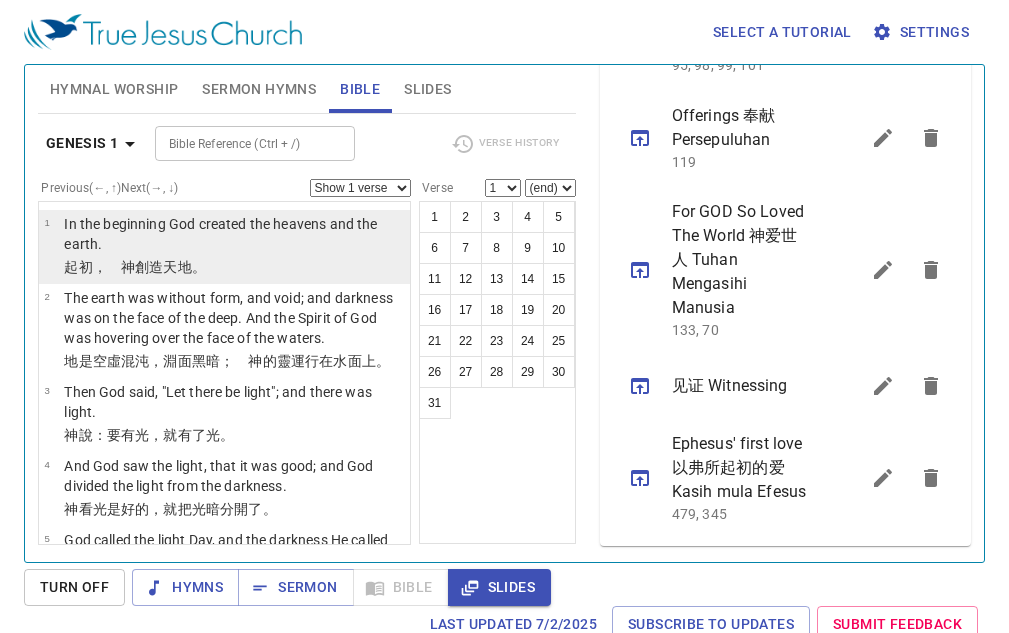 click on "，　神 創造 天 地 。" at bounding box center [149, 267] 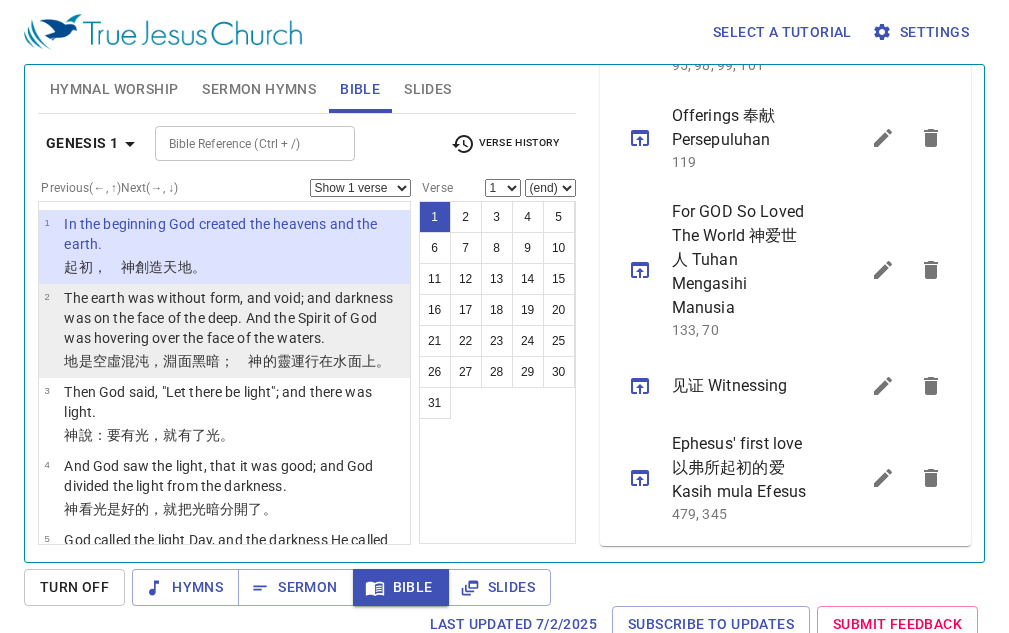 click on "The earth was without form, and void; and darkness was on the face of the deep. And the Spirit of God was hovering over the face of the waters." at bounding box center (234, 318) 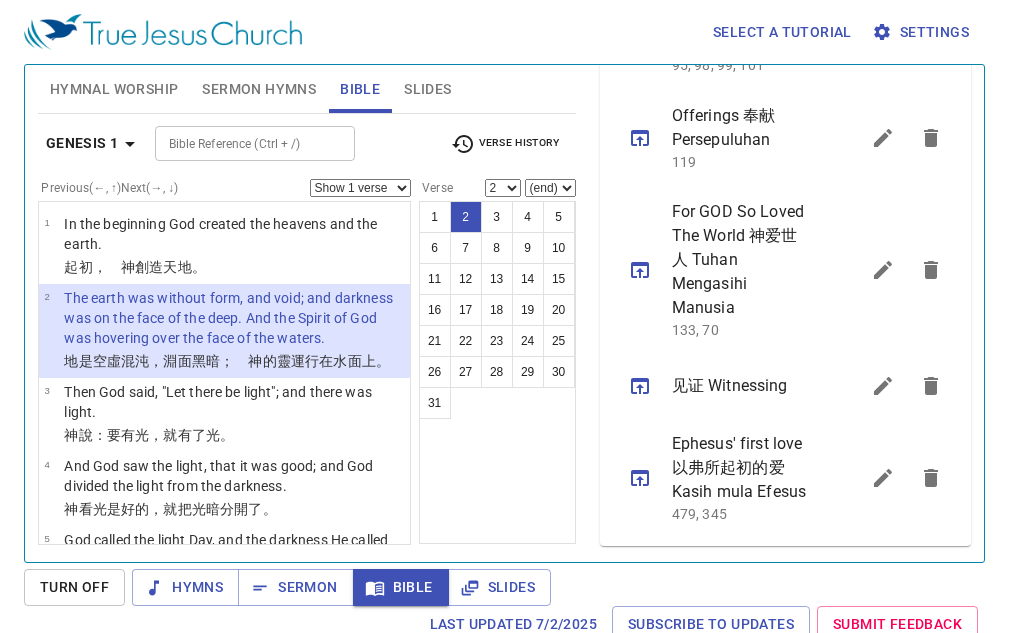 click on "，淵 面 黑暗 ；　神 的靈 運行 在水 面 上 。" at bounding box center [269, 361] 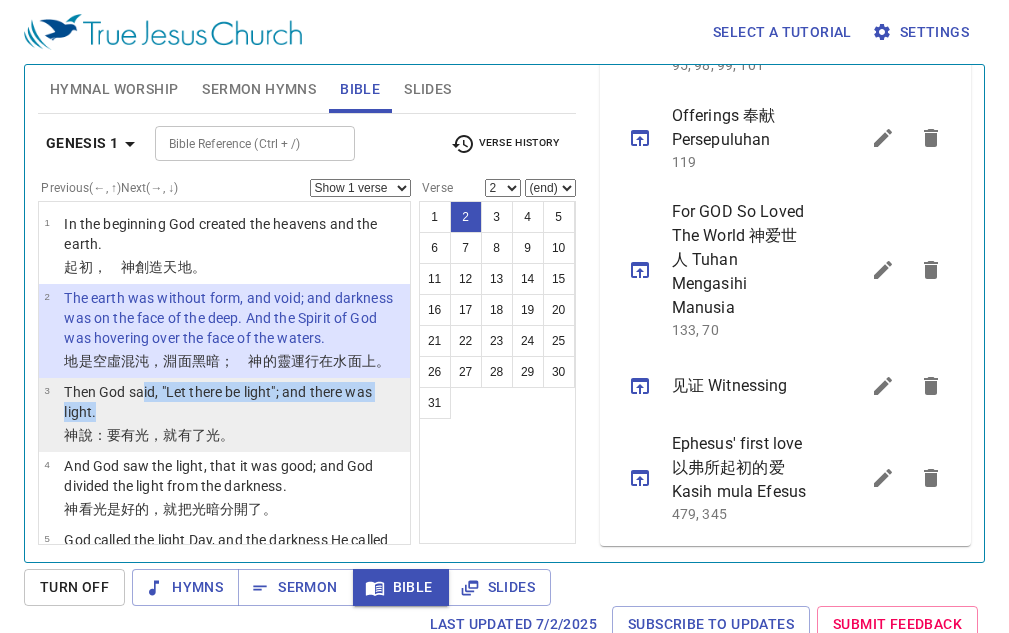 click on "Then God said, "Let there be light"; and there was light." at bounding box center [234, 402] 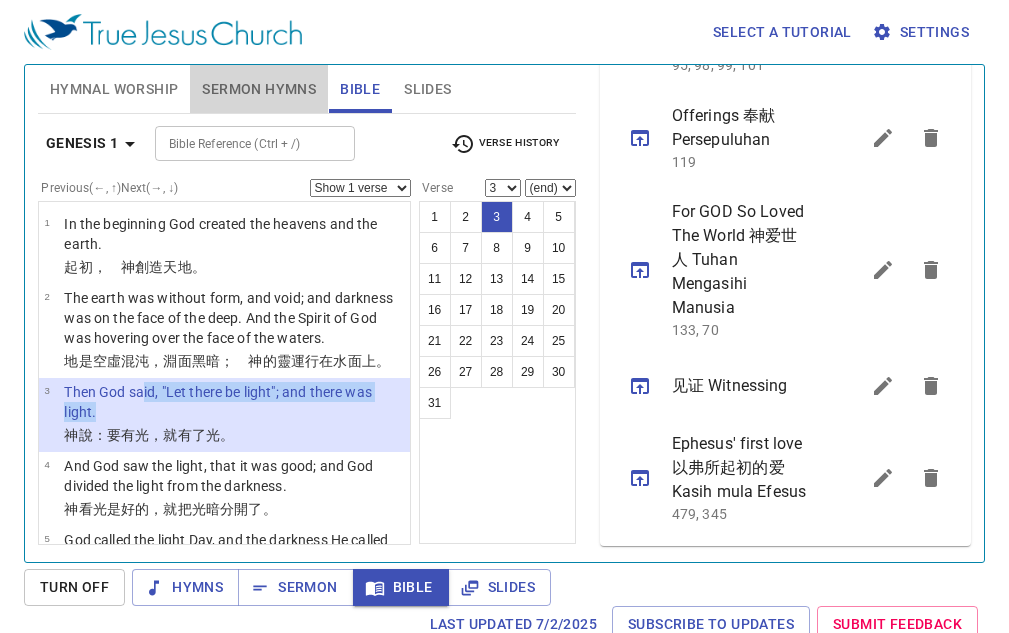 click on "Sermon Hymns" at bounding box center (259, 89) 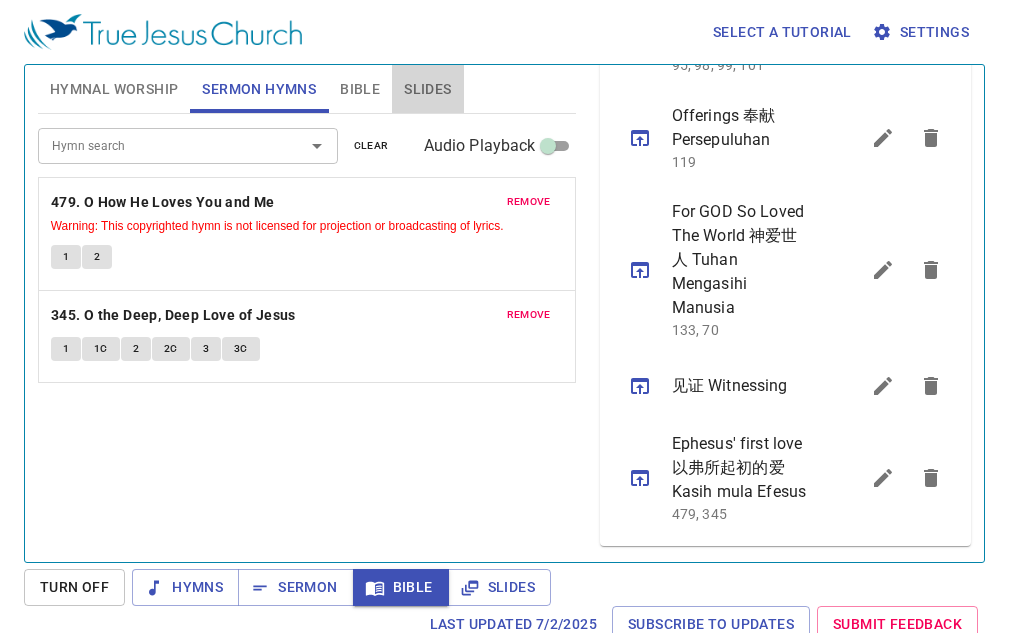 click on "Slides" at bounding box center [427, 89] 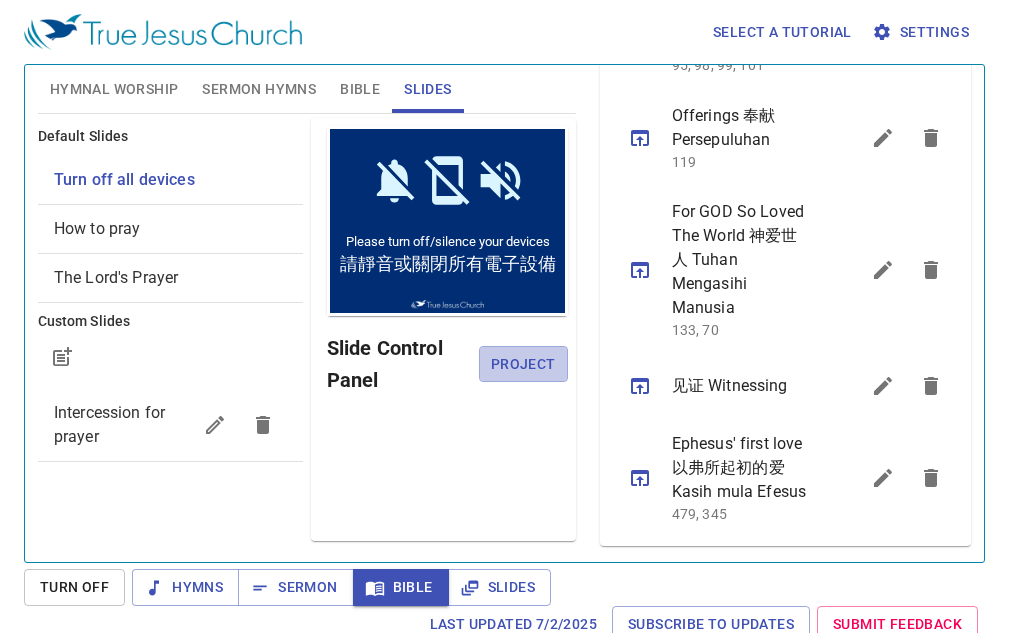 drag, startPoint x: 519, startPoint y: 382, endPoint x: 518, endPoint y: 361, distance: 21.023796 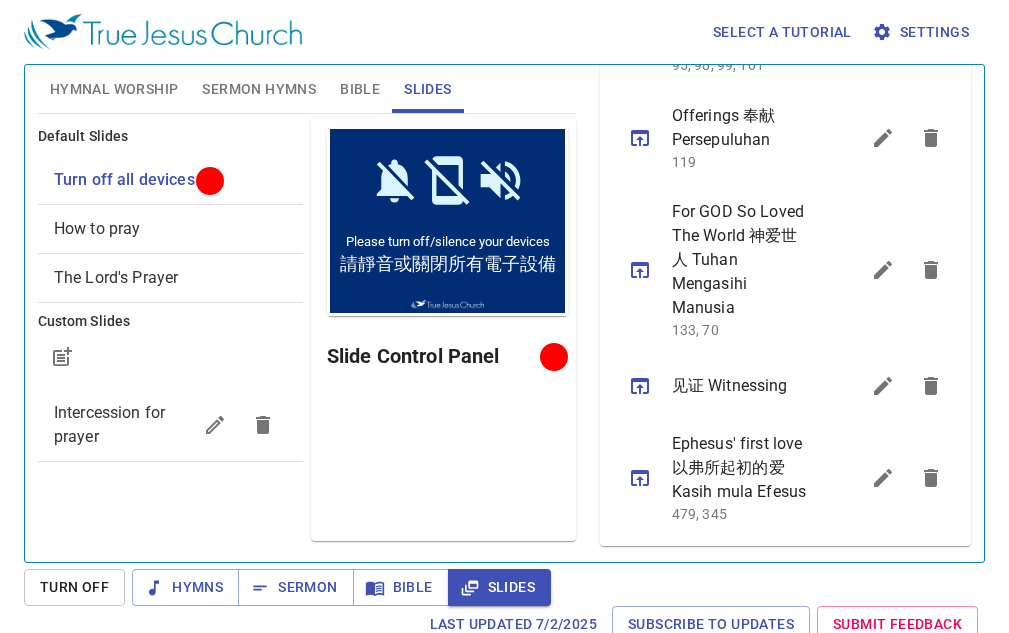 click on "Bible" at bounding box center [360, 89] 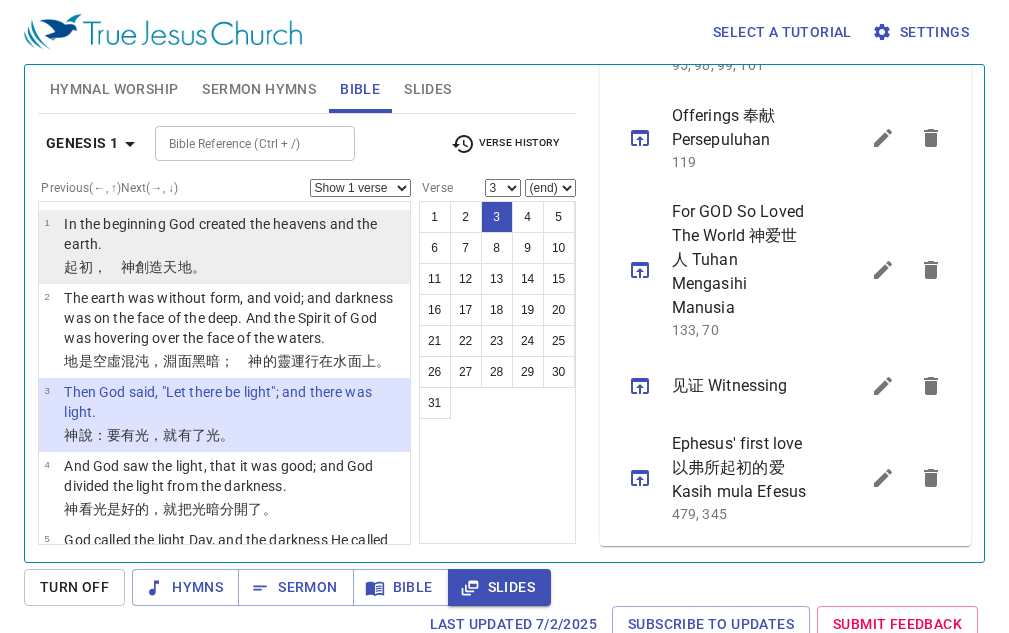 click on "，　神 創造 天 地 。" at bounding box center [149, 267] 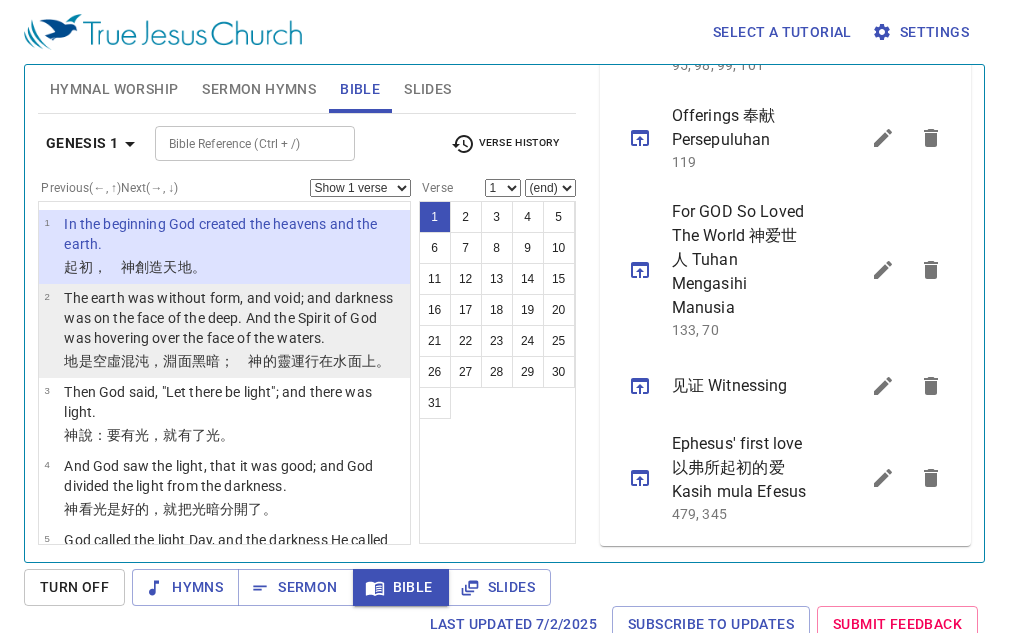click on "The earth was without form, and void; and darkness was on the face of the deep. And the Spirit of God was hovering over the face of the waters." at bounding box center [234, 318] 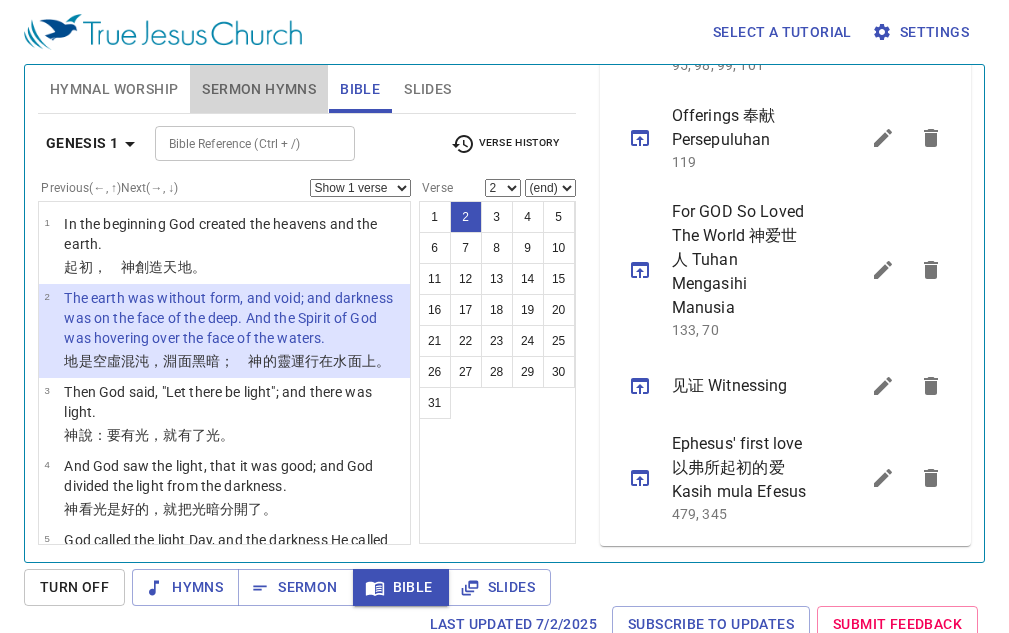 click on "Sermon Hymns" at bounding box center [259, 89] 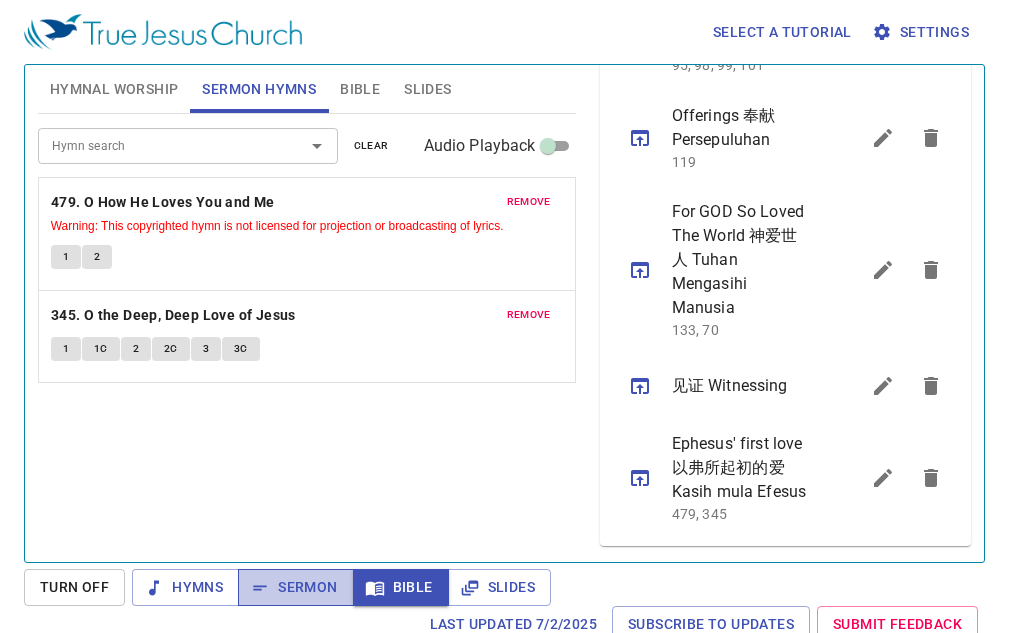 click on "Sermon" at bounding box center (295, 587) 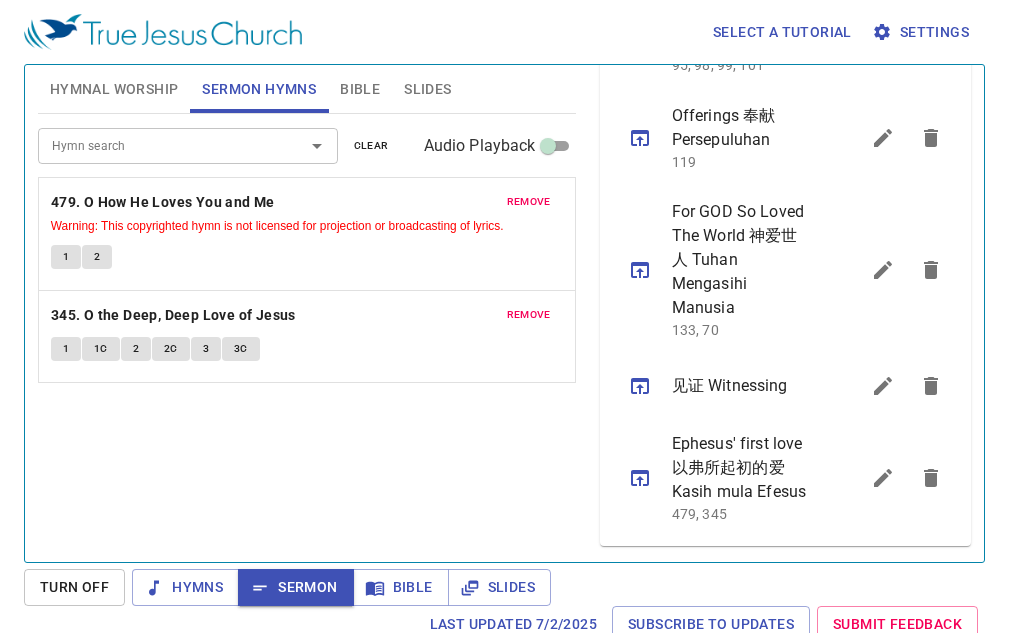 click on "1" at bounding box center (66, 257) 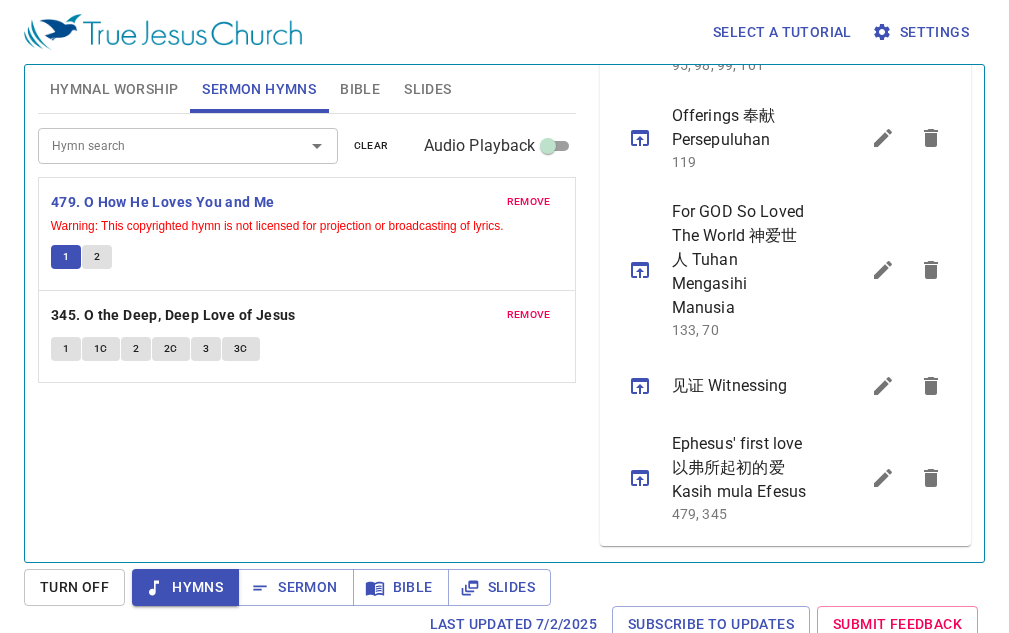 click on "2" at bounding box center (97, 257) 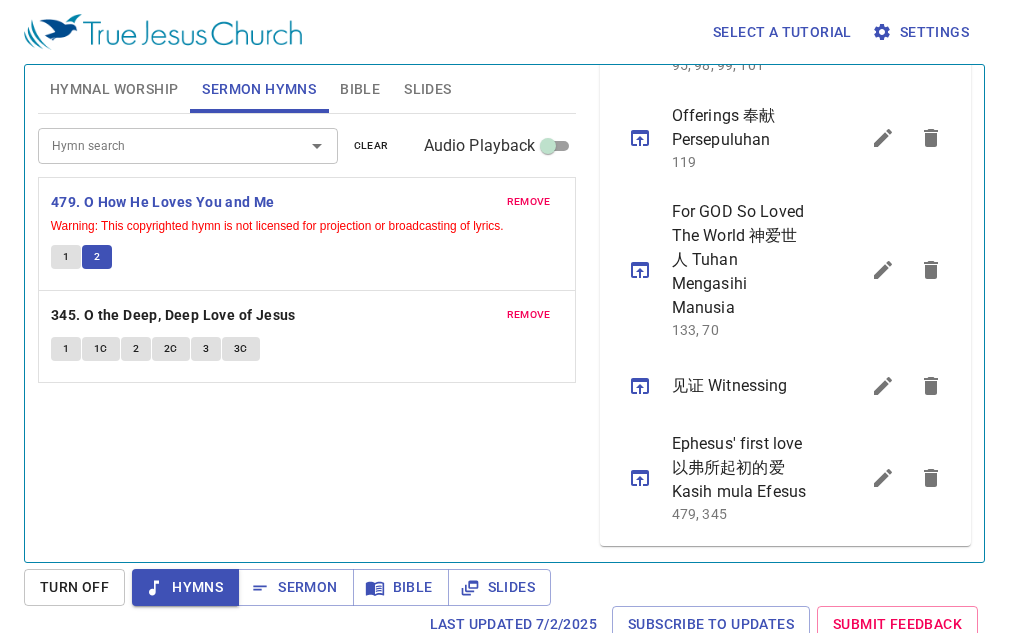 click on "1" at bounding box center [66, 257] 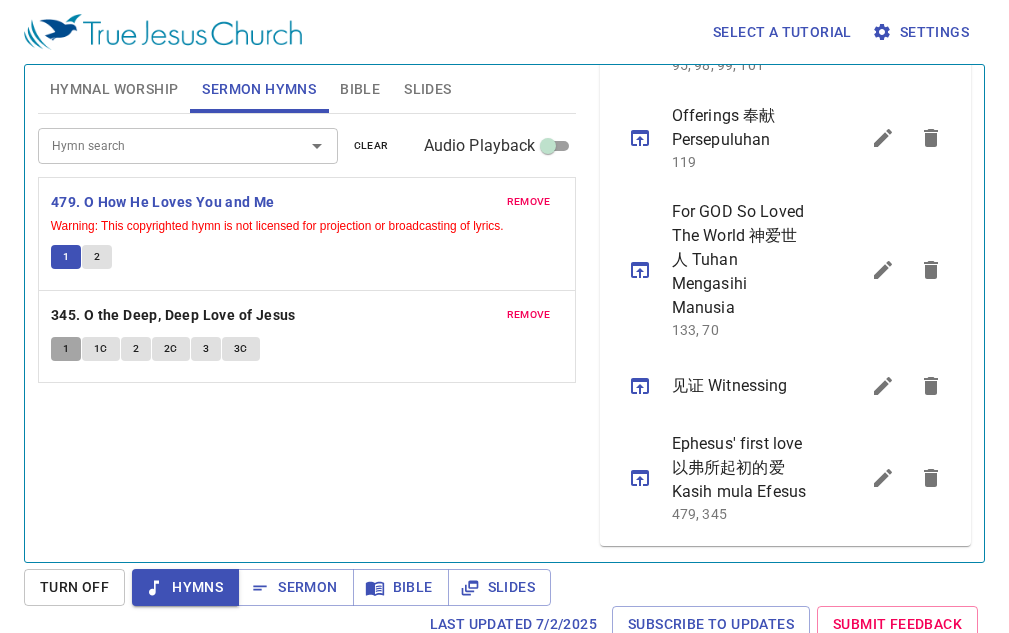 click on "1" at bounding box center [66, 349] 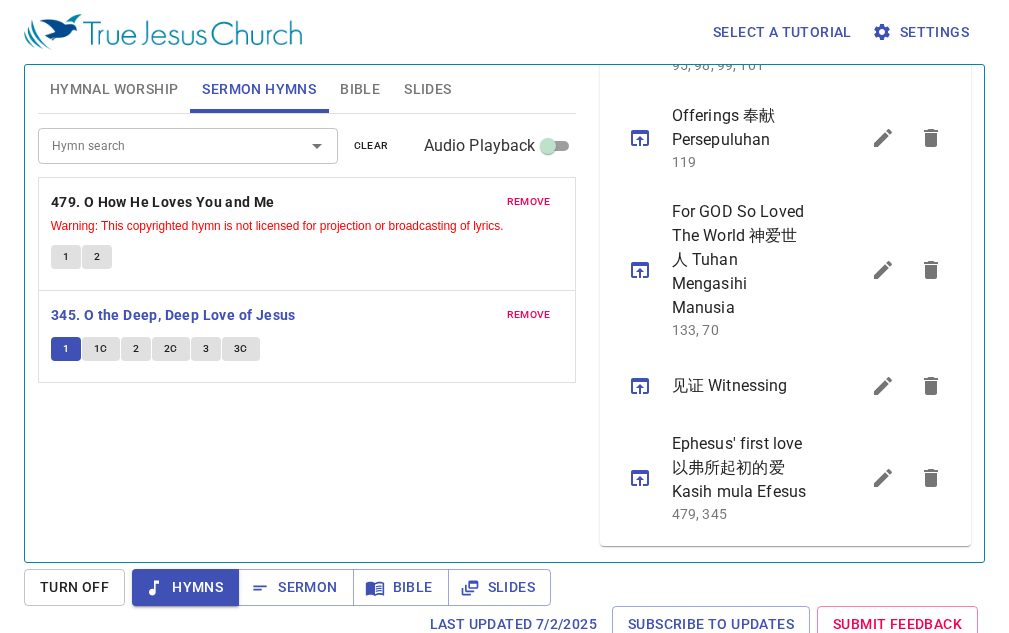 click on "Bible" at bounding box center (360, 89) 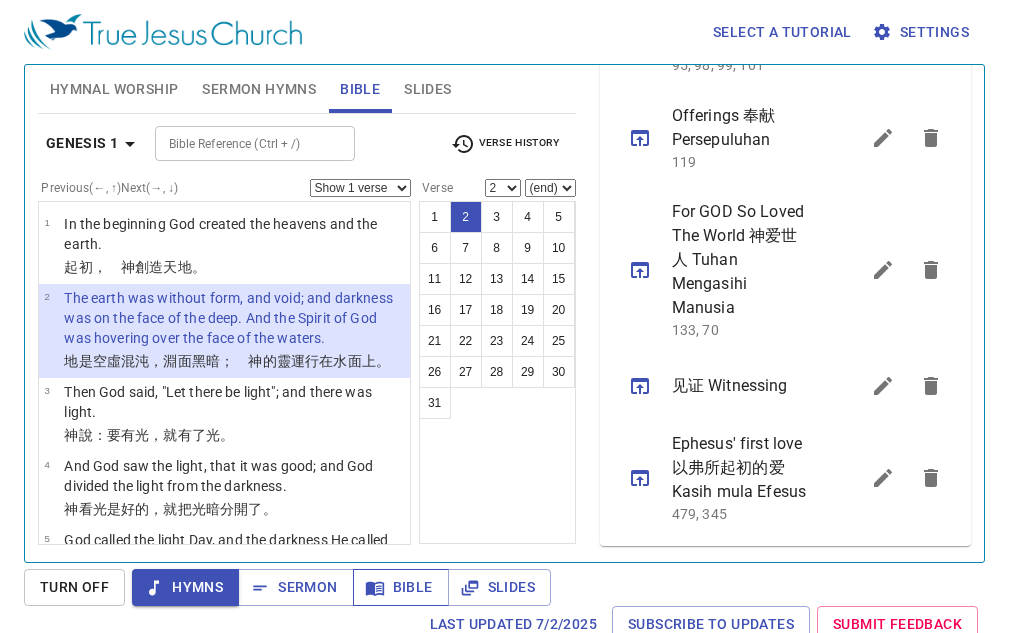click on "Bible" at bounding box center (401, 587) 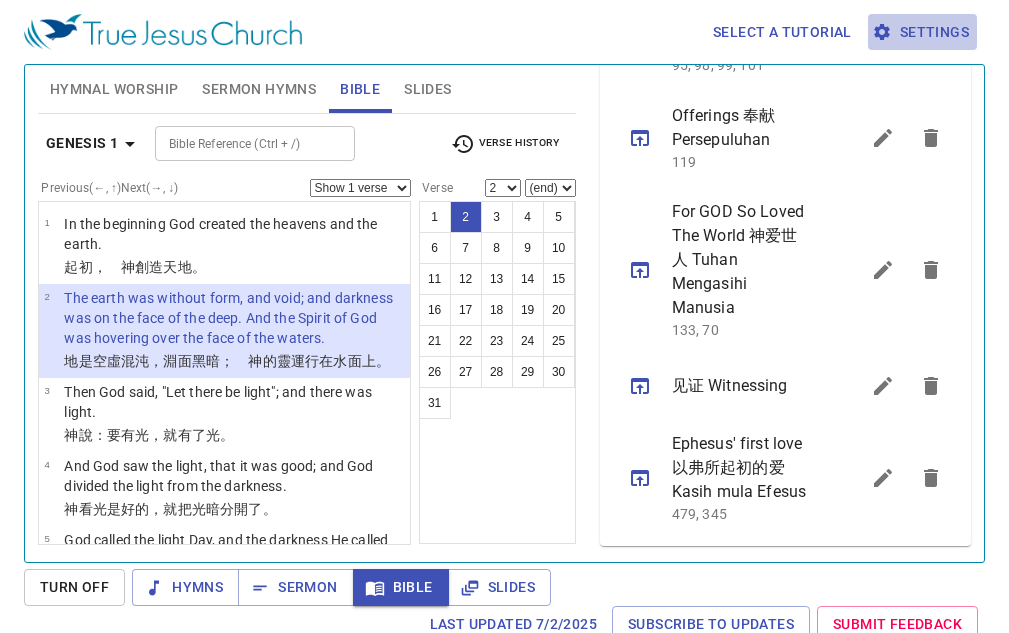 click on "Settings" at bounding box center [922, 32] 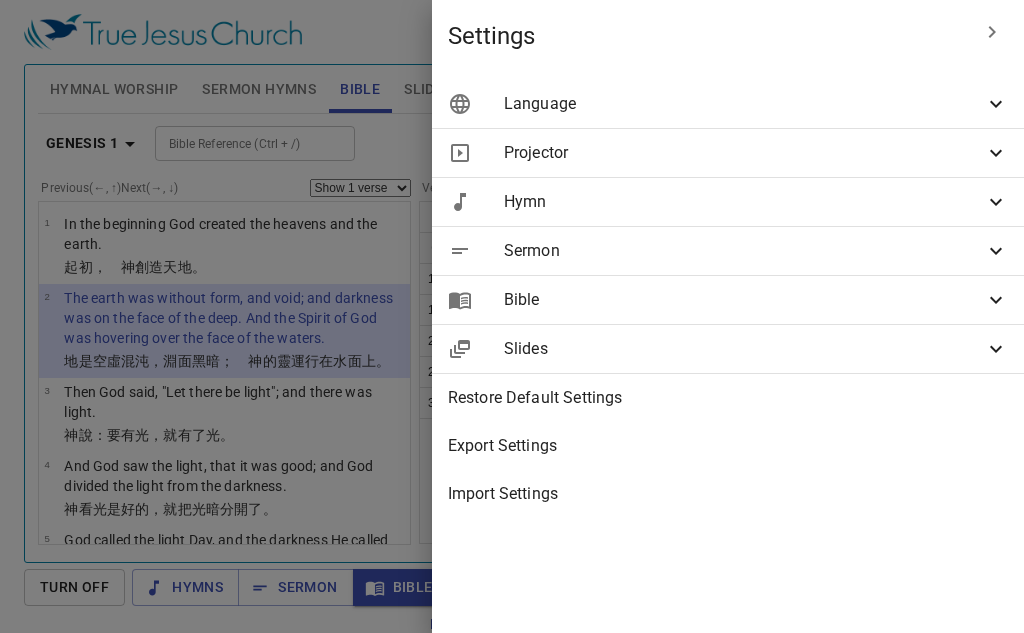 click on "Bible" at bounding box center (744, 300) 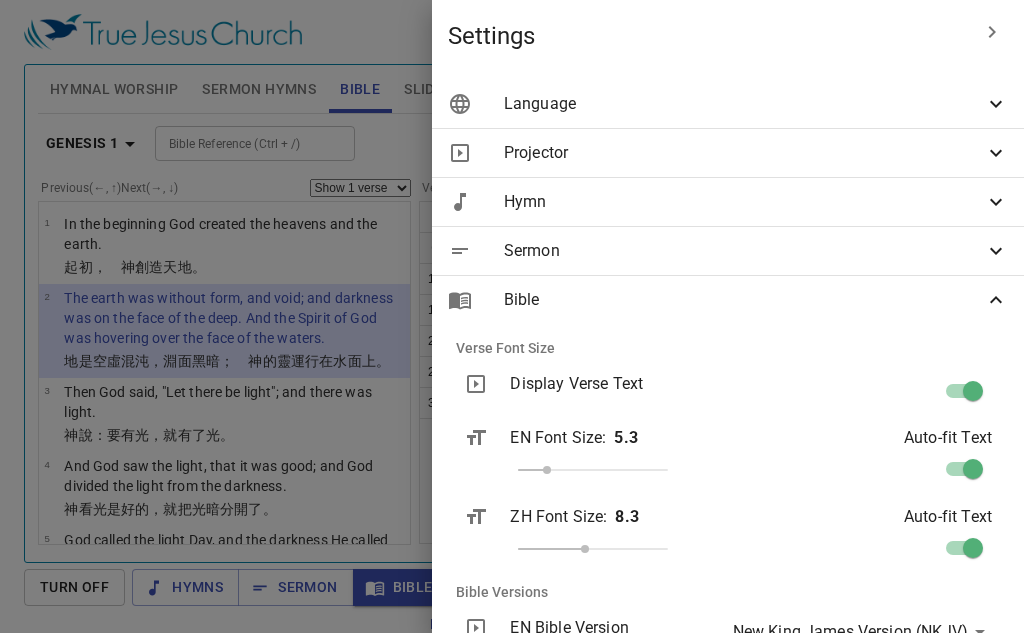 scroll, scrollTop: 100, scrollLeft: 0, axis: vertical 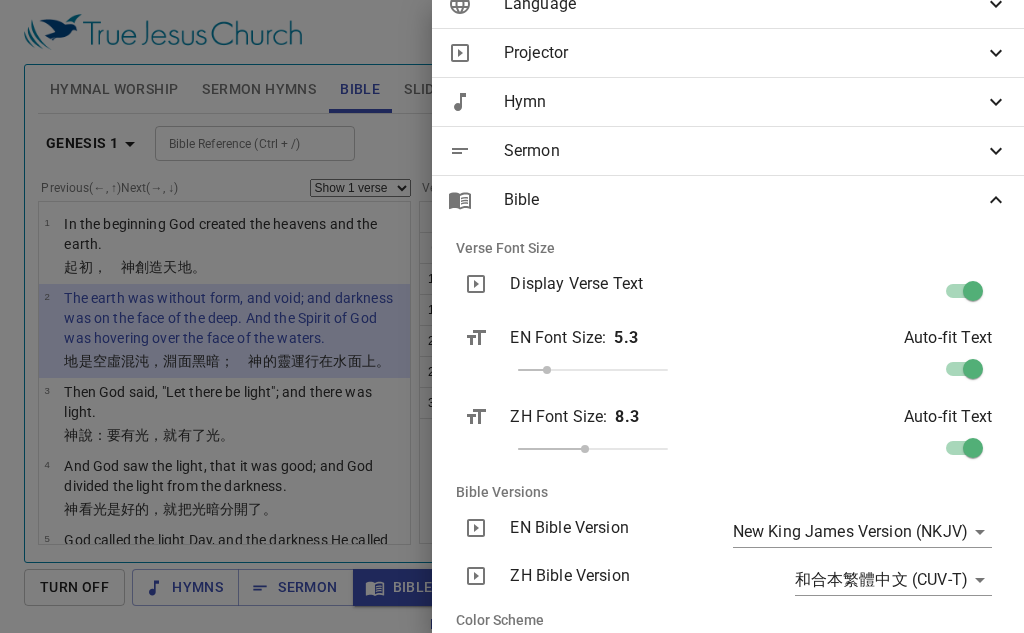 click at bounding box center [973, 373] 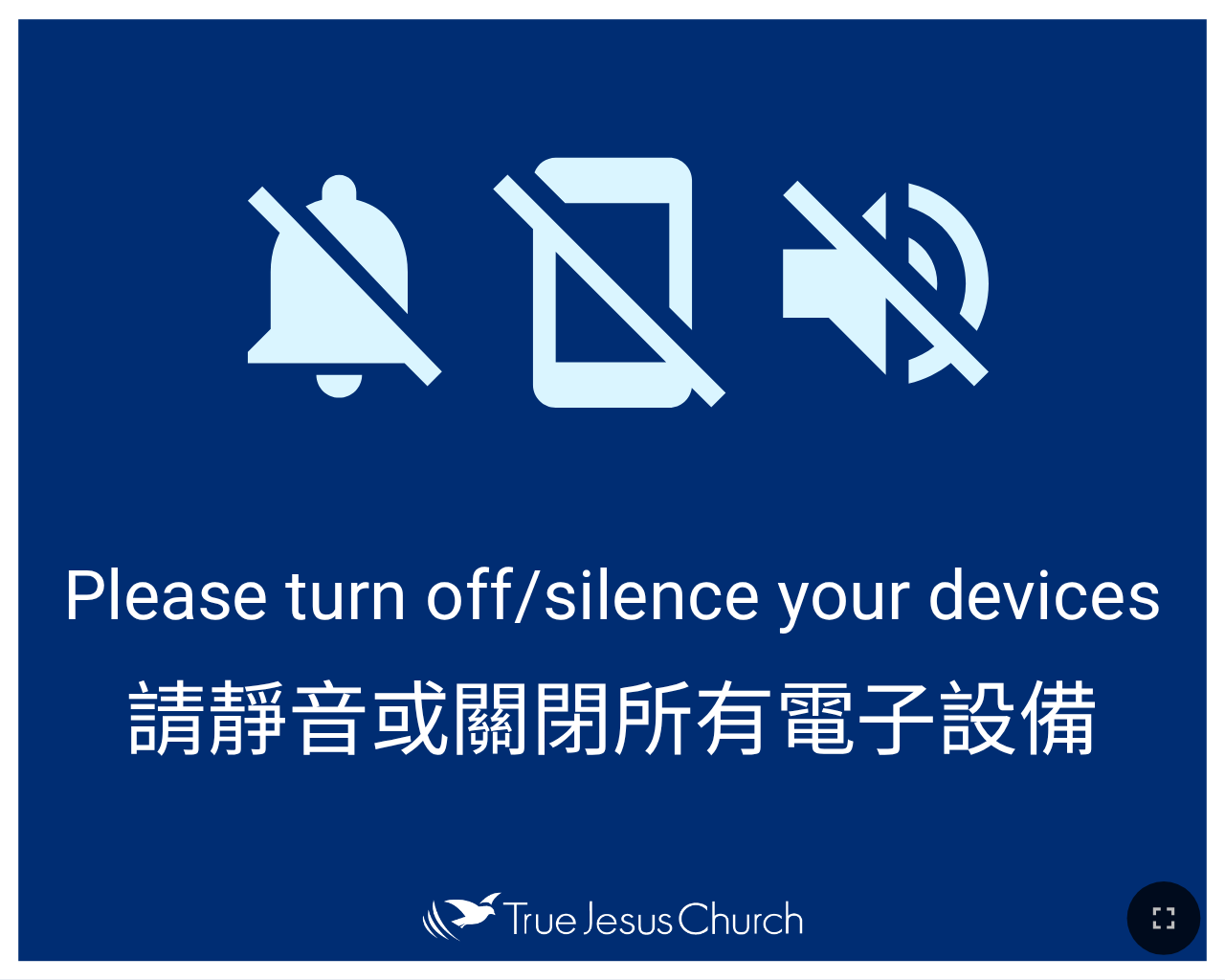 scroll, scrollTop: 0, scrollLeft: 0, axis: both 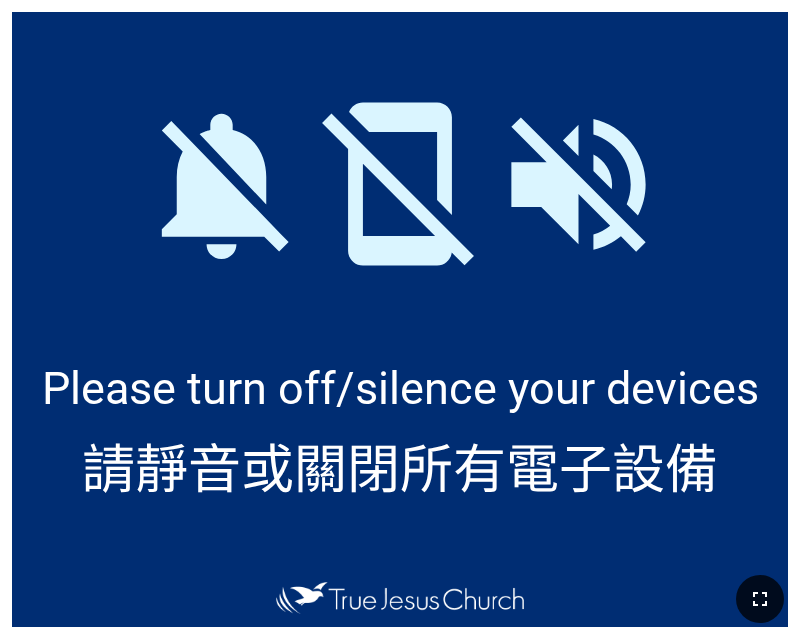 click 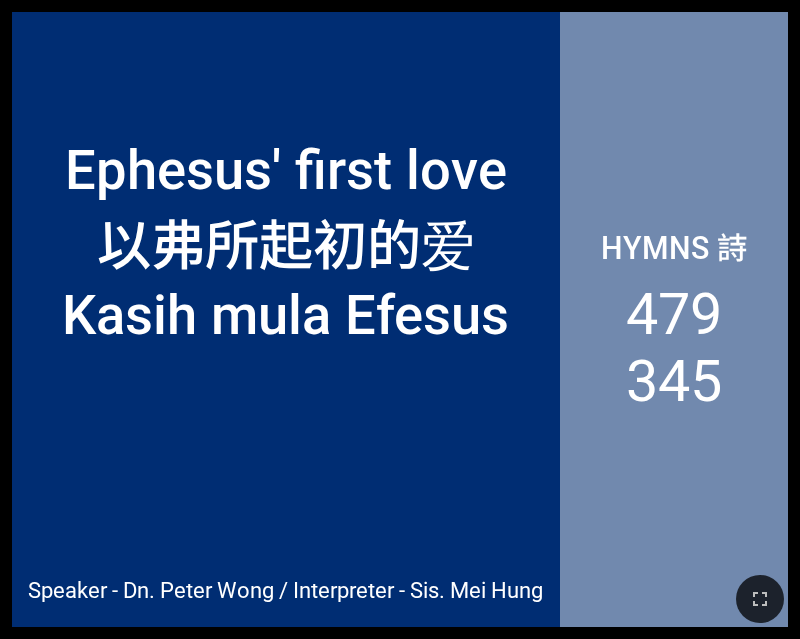 drag, startPoint x: 754, startPoint y: 604, endPoint x: 881, endPoint y: 797, distance: 231.03679 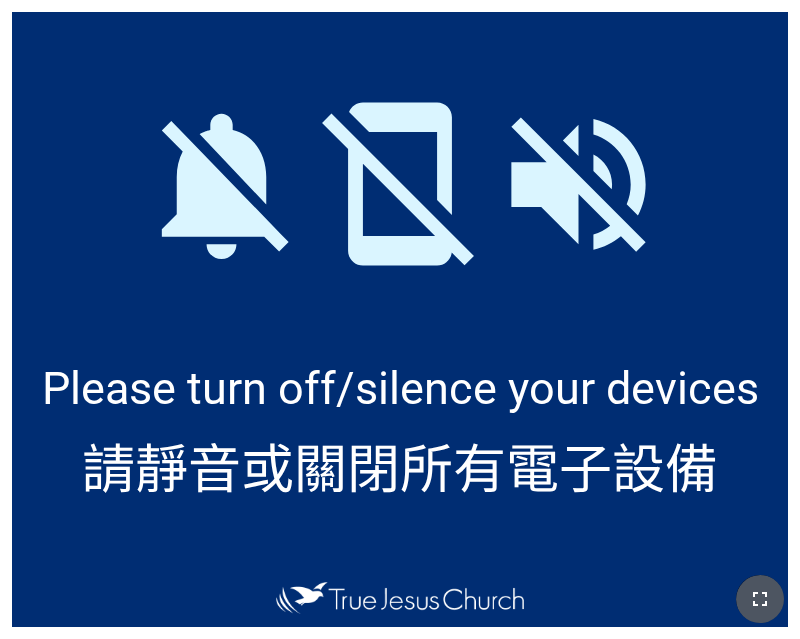 drag, startPoint x: 753, startPoint y: 616, endPoint x: 892, endPoint y: 799, distance: 229.80426 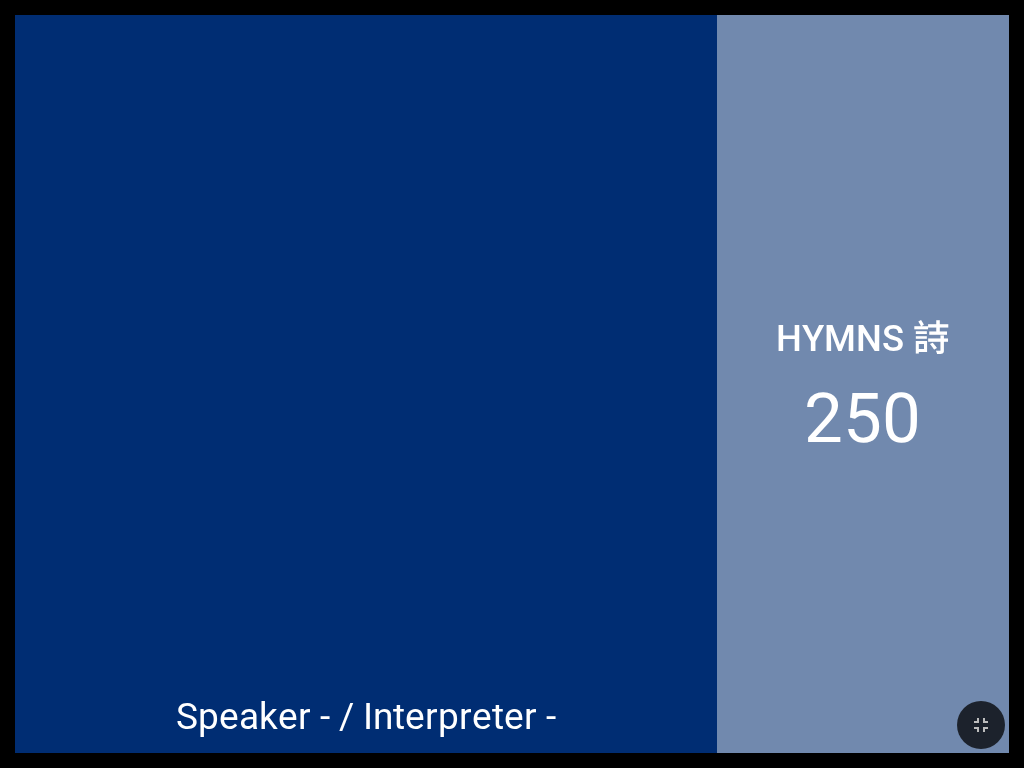 drag, startPoint x: 655, startPoint y: 343, endPoint x: 234, endPoint y: 384, distance: 422.99173 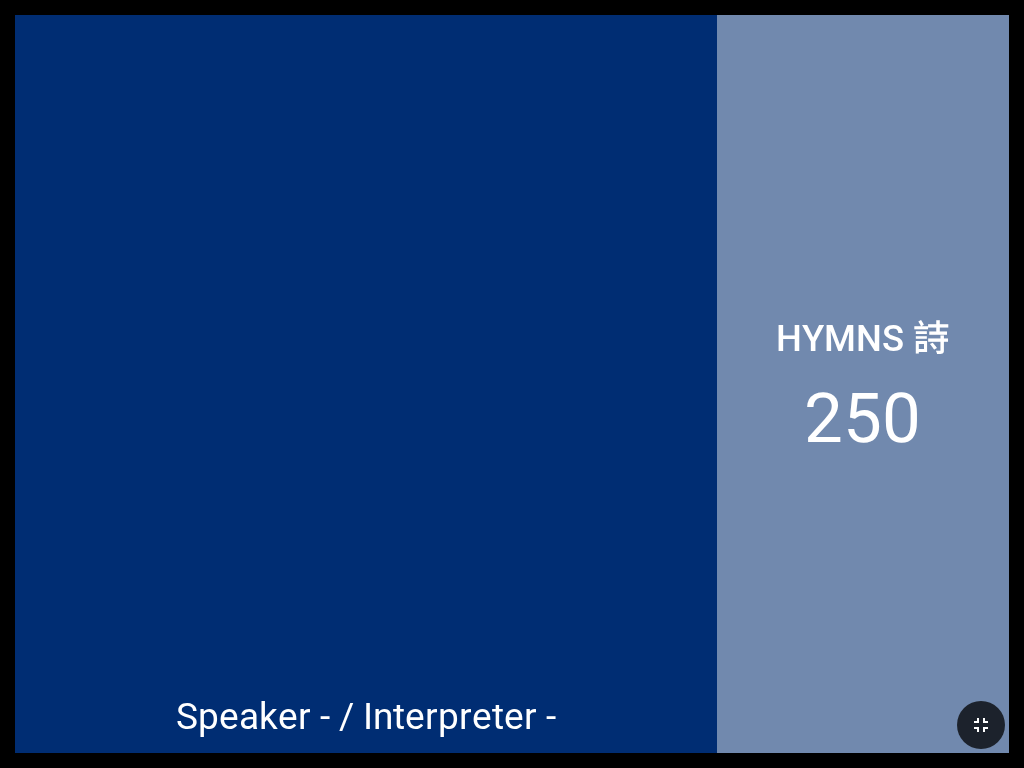click 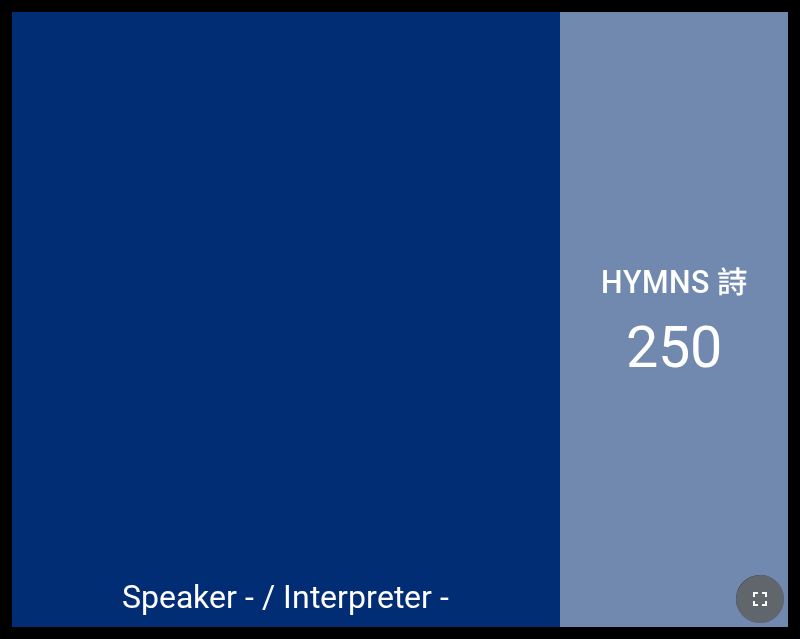 click 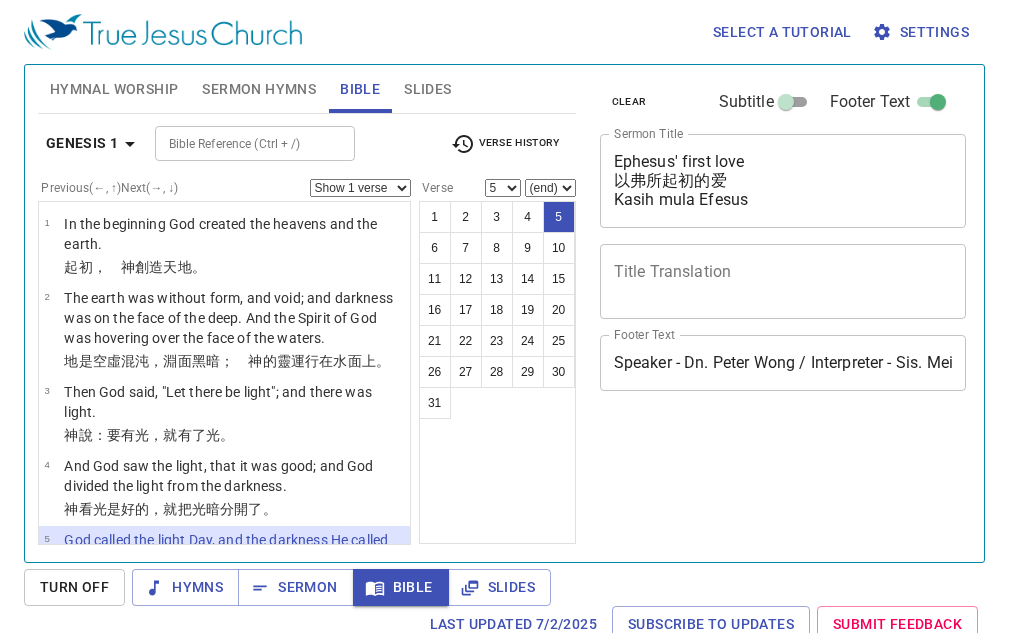 select on "5" 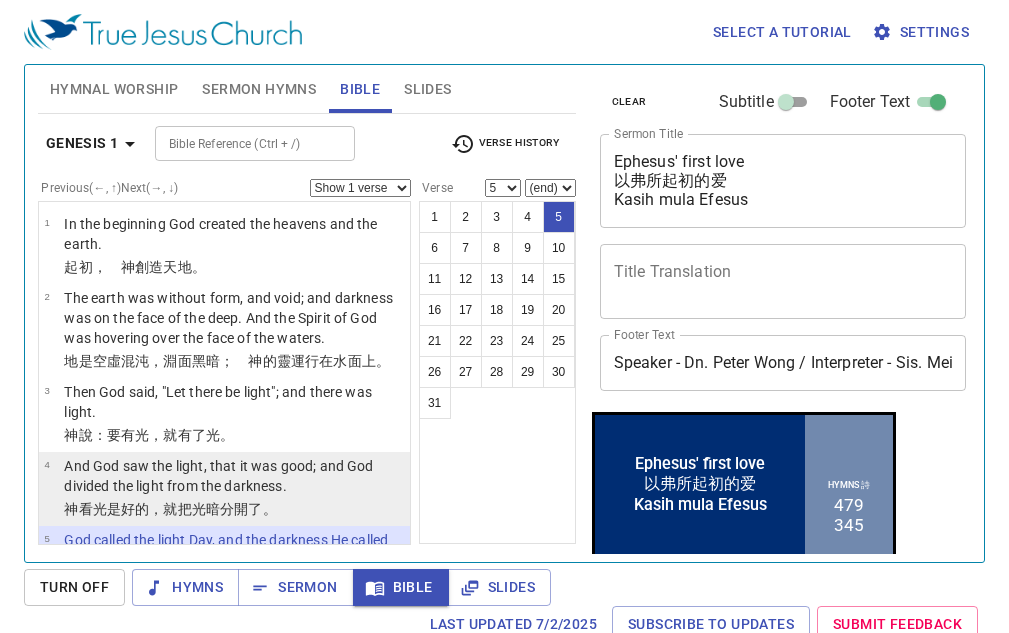 scroll, scrollTop: 300, scrollLeft: 0, axis: vertical 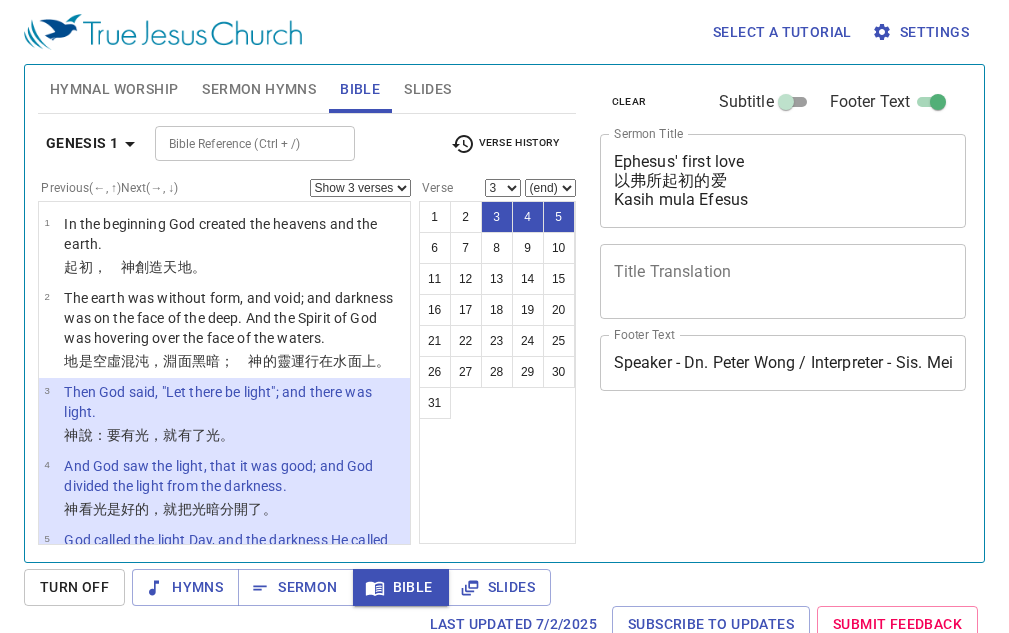 select on "3" 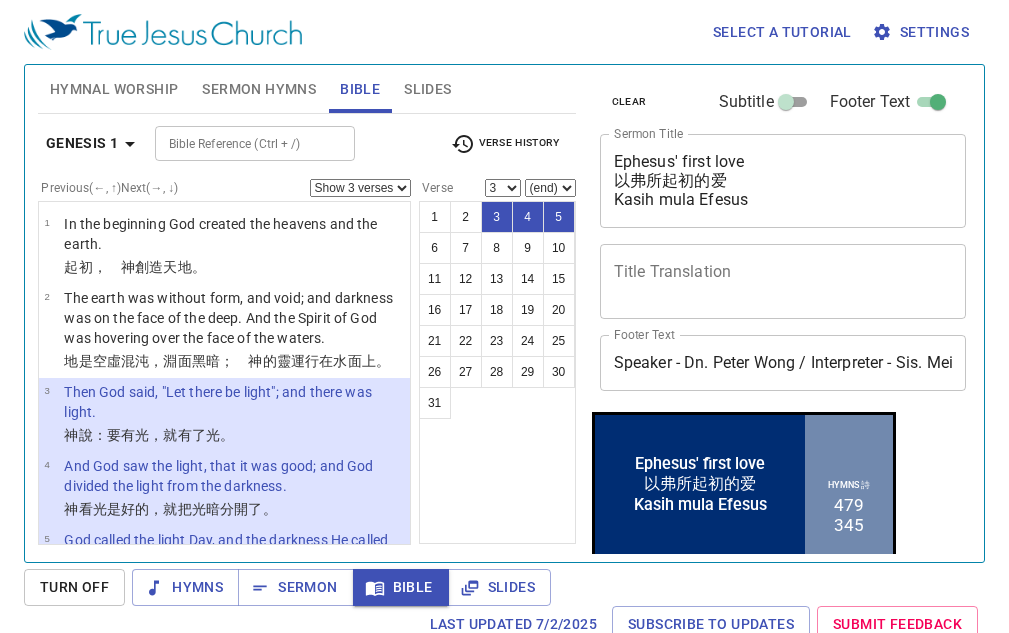 scroll, scrollTop: 156, scrollLeft: 0, axis: vertical 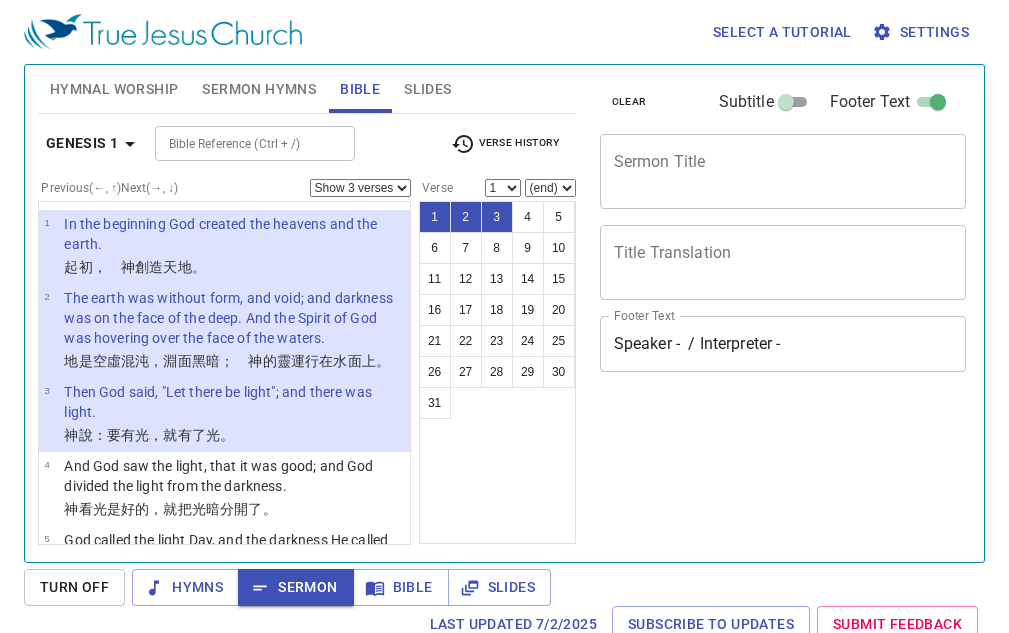 select on "3" 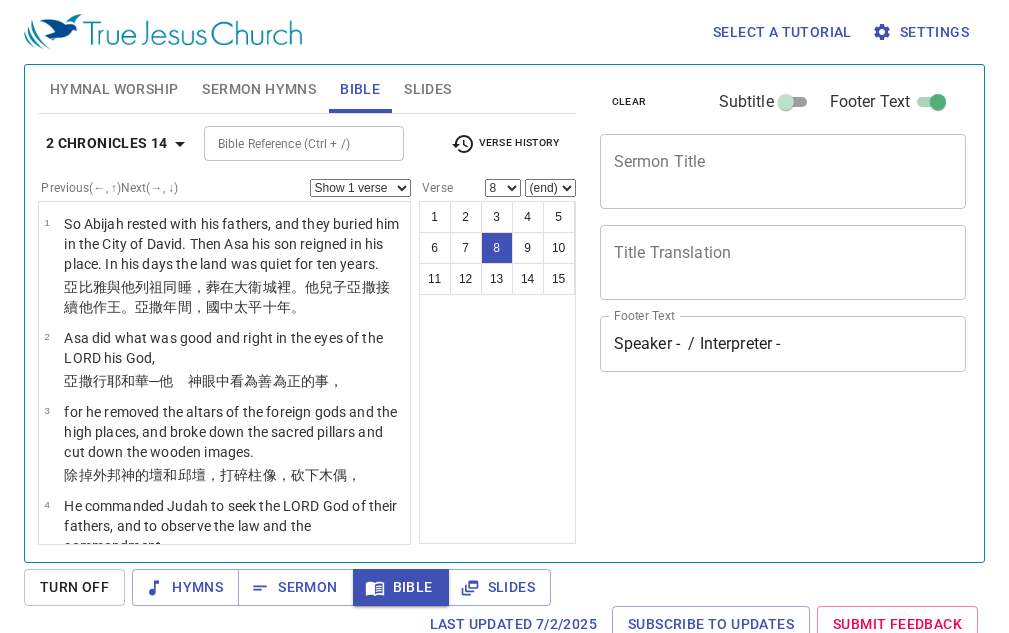 select on "8" 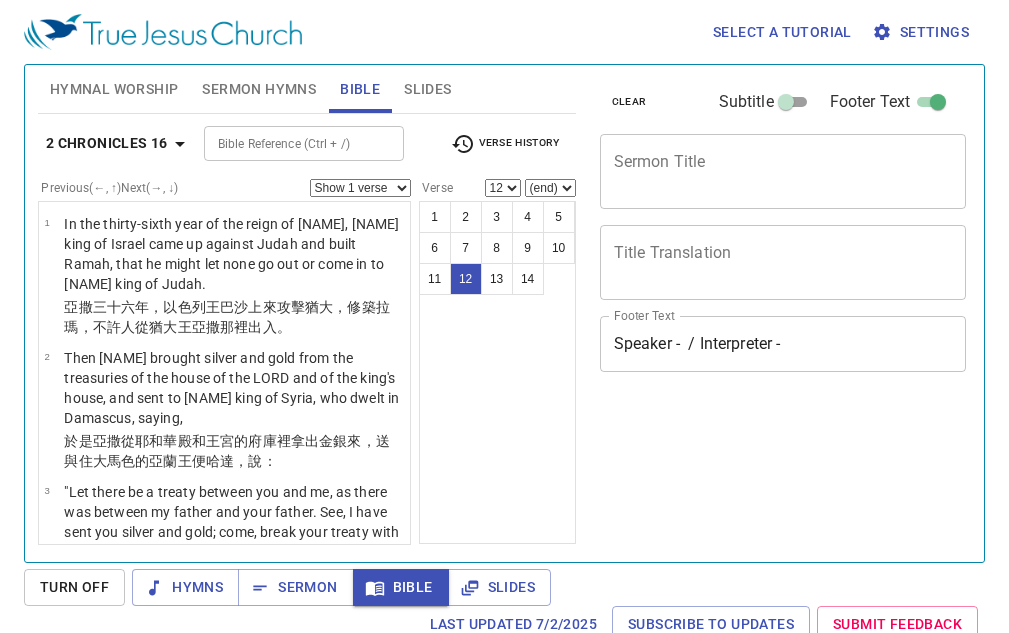 select on "12" 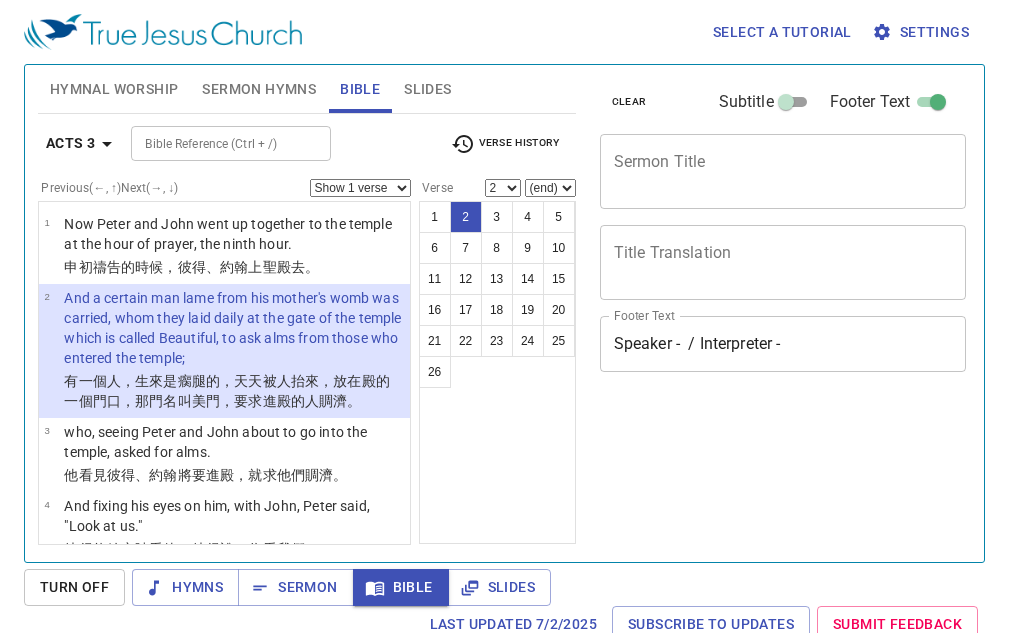 select on "2" 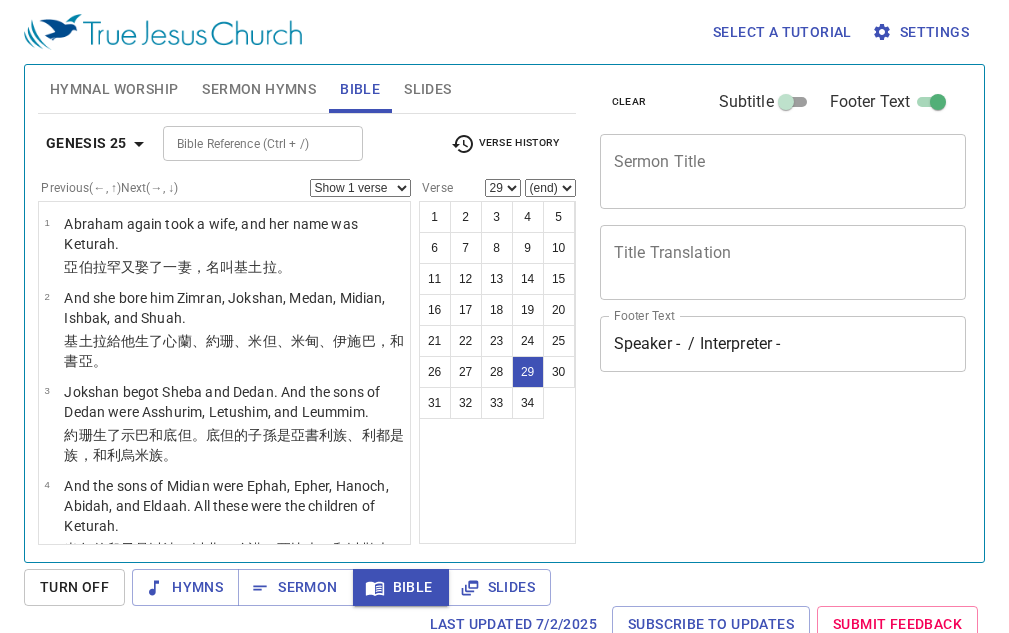 select on "29" 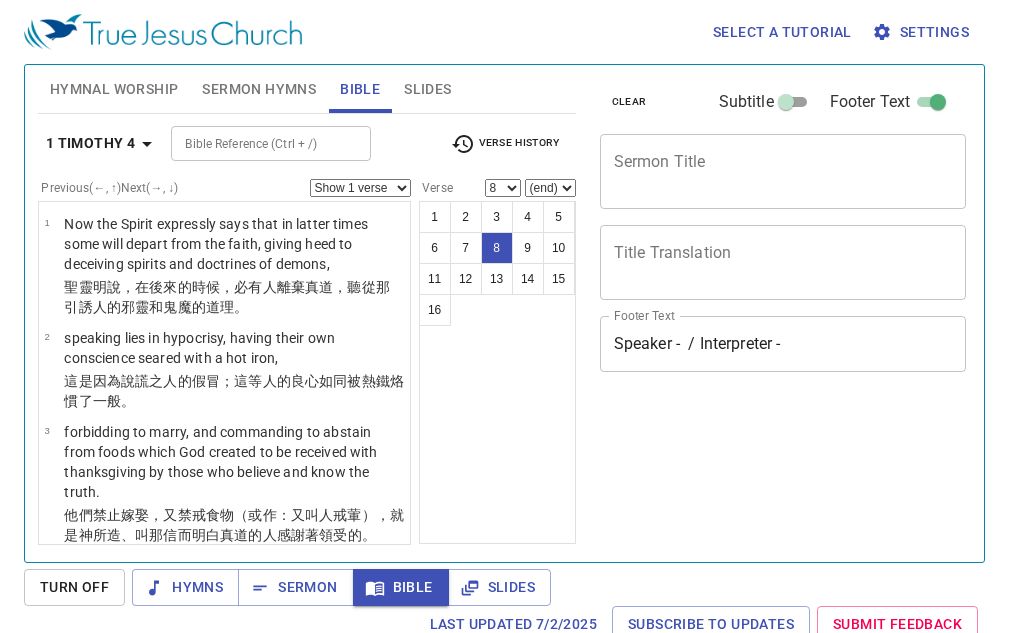 select on "8" 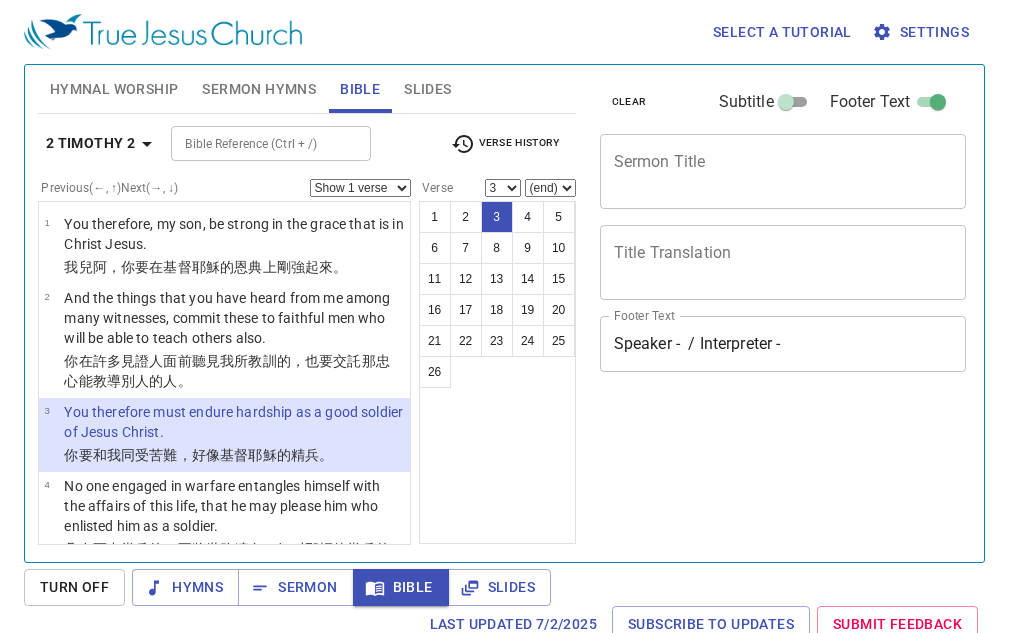 select on "3" 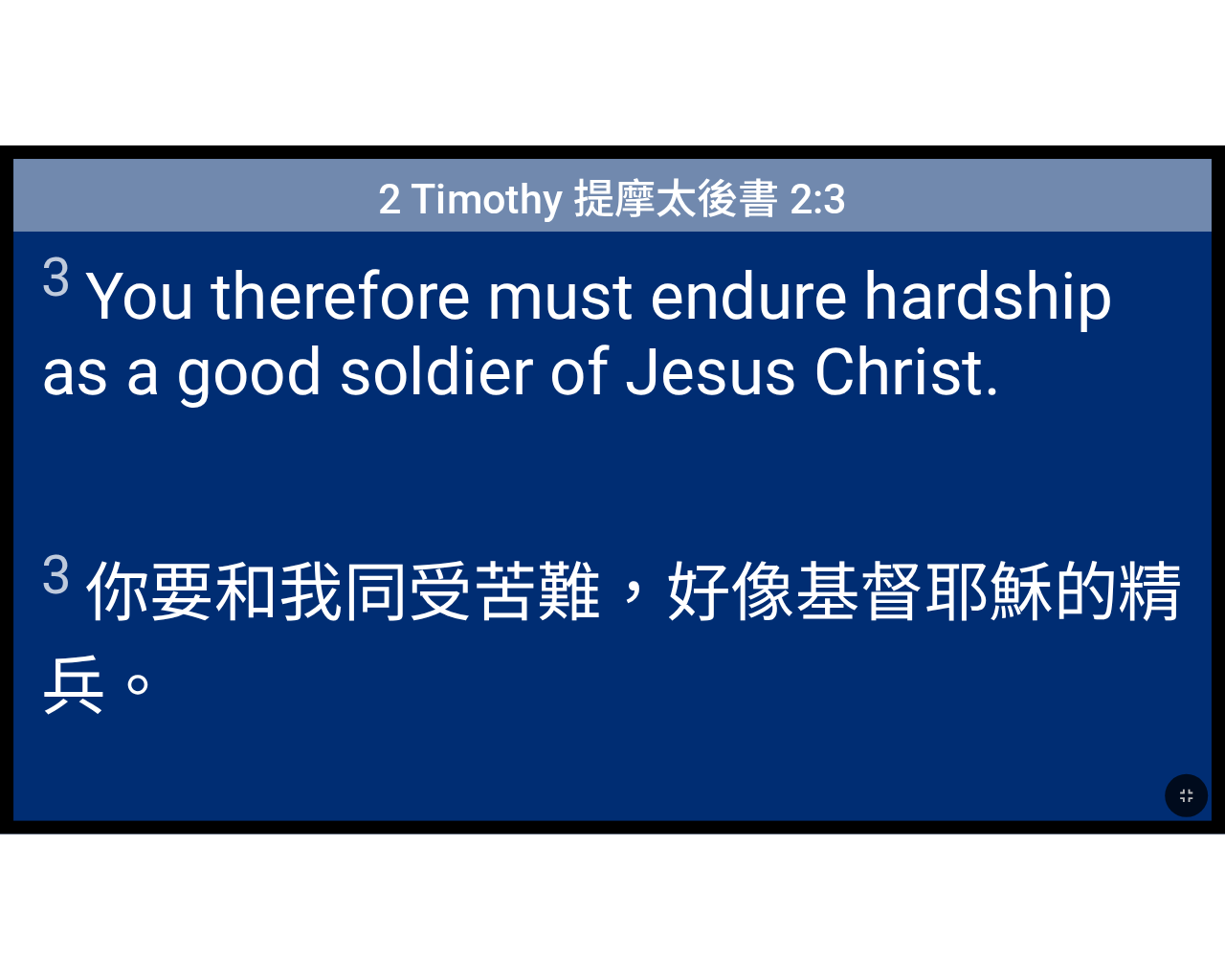 scroll, scrollTop: 0, scrollLeft: 0, axis: both 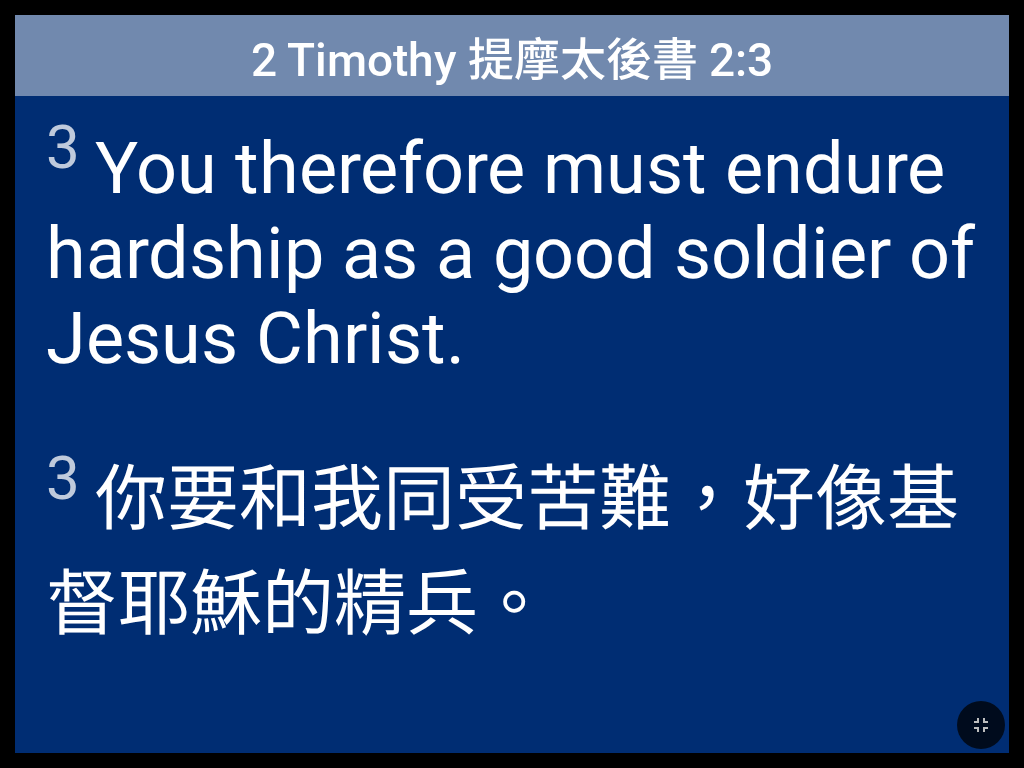drag, startPoint x: 636, startPoint y: 366, endPoint x: 946, endPoint y: 379, distance: 310.27246 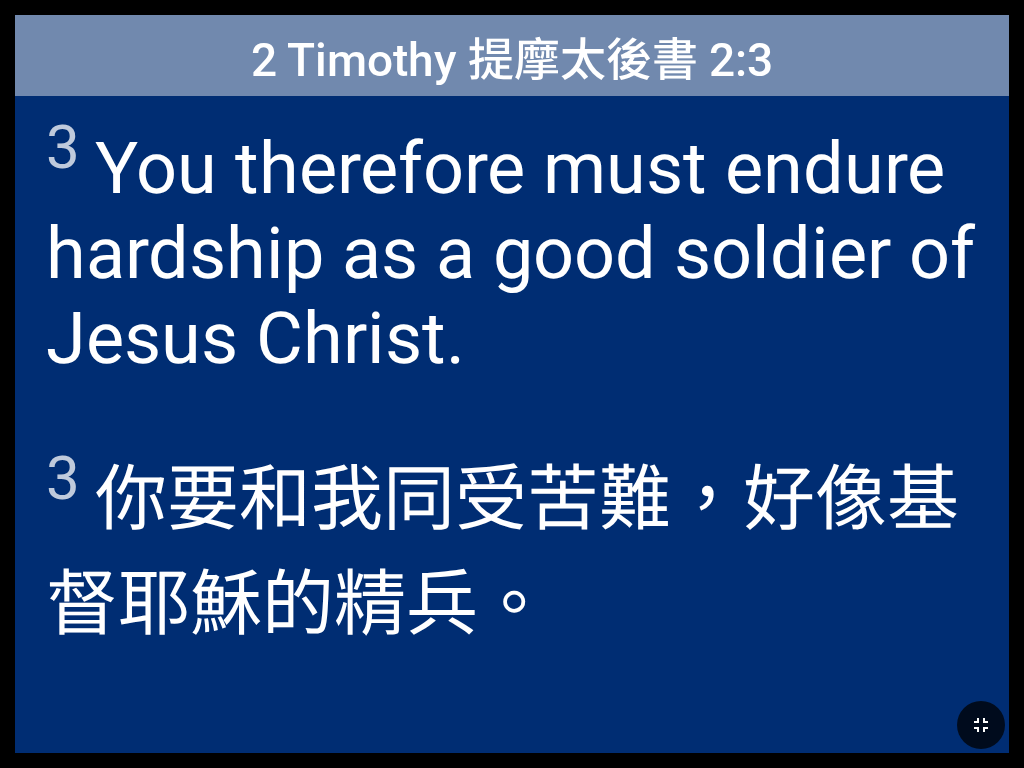click at bounding box center [981, 725] 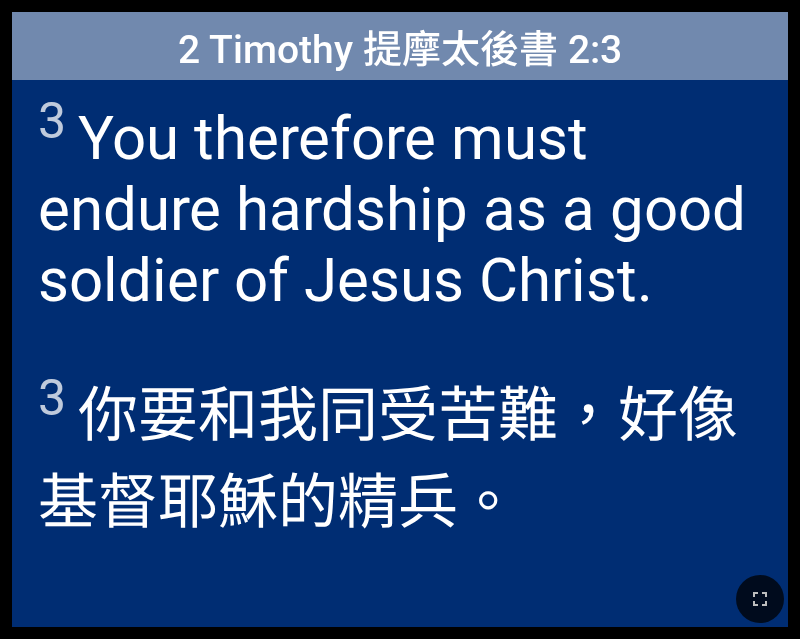 drag, startPoint x: 748, startPoint y: 597, endPoint x: 877, endPoint y: 789, distance: 231.31148 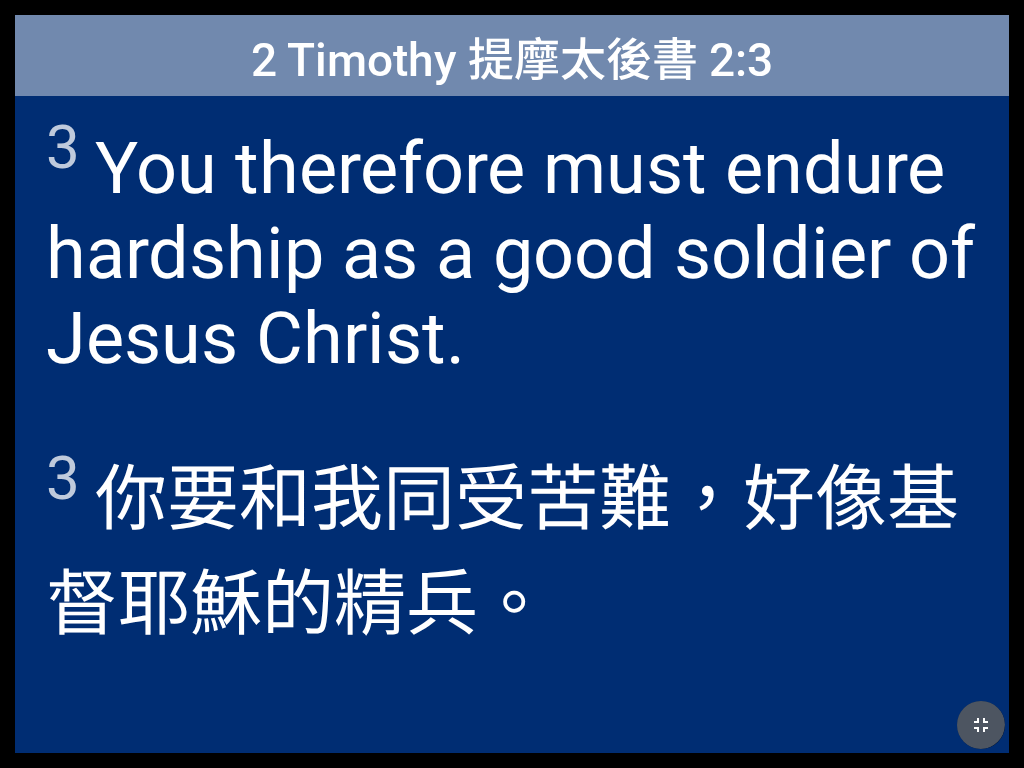 click 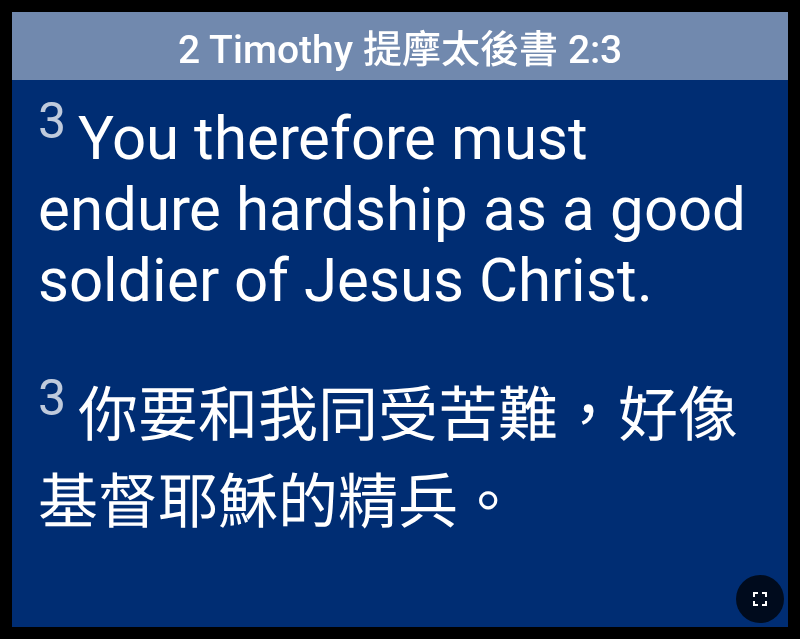 type 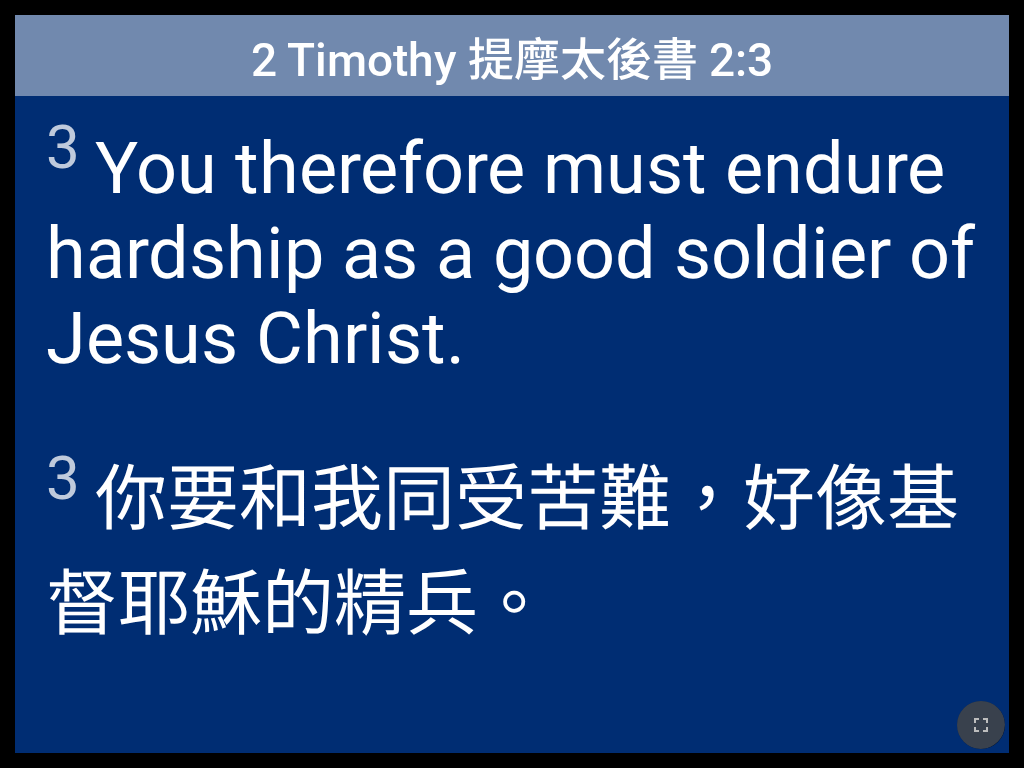 click 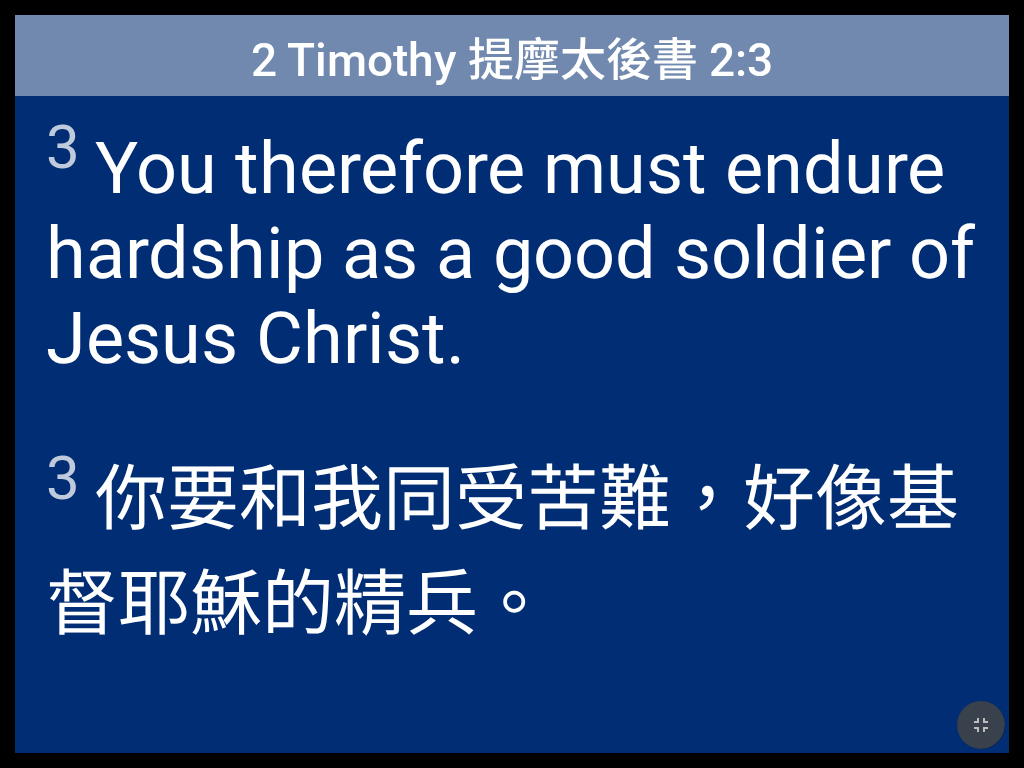 click at bounding box center [981, 725] 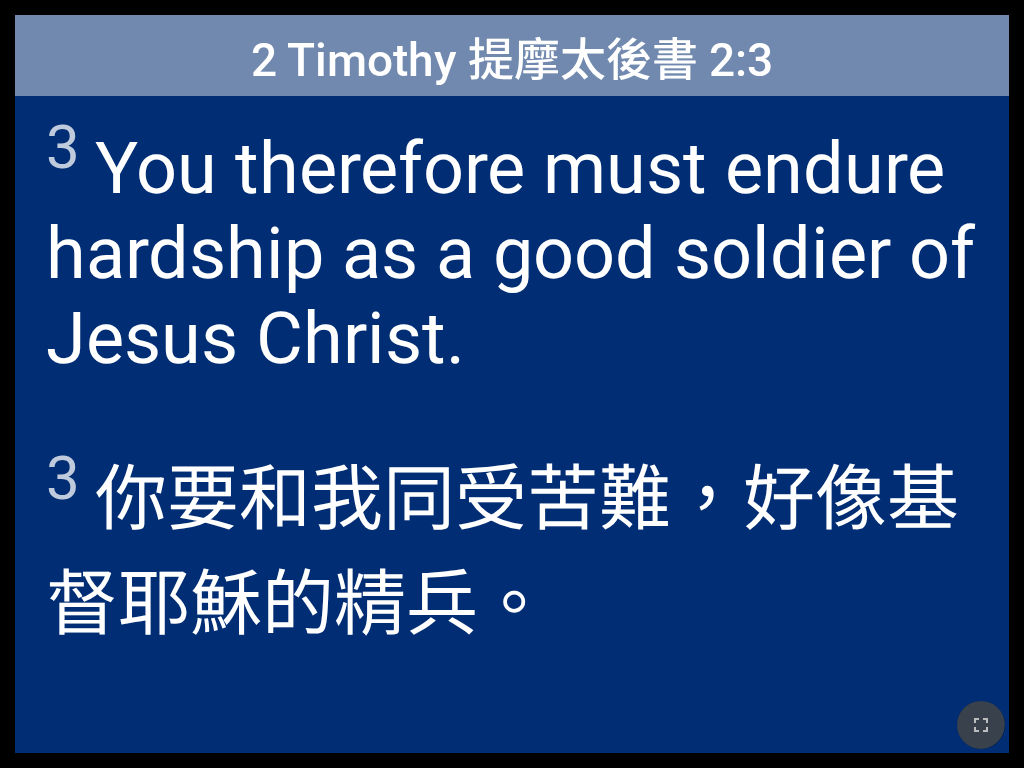 click 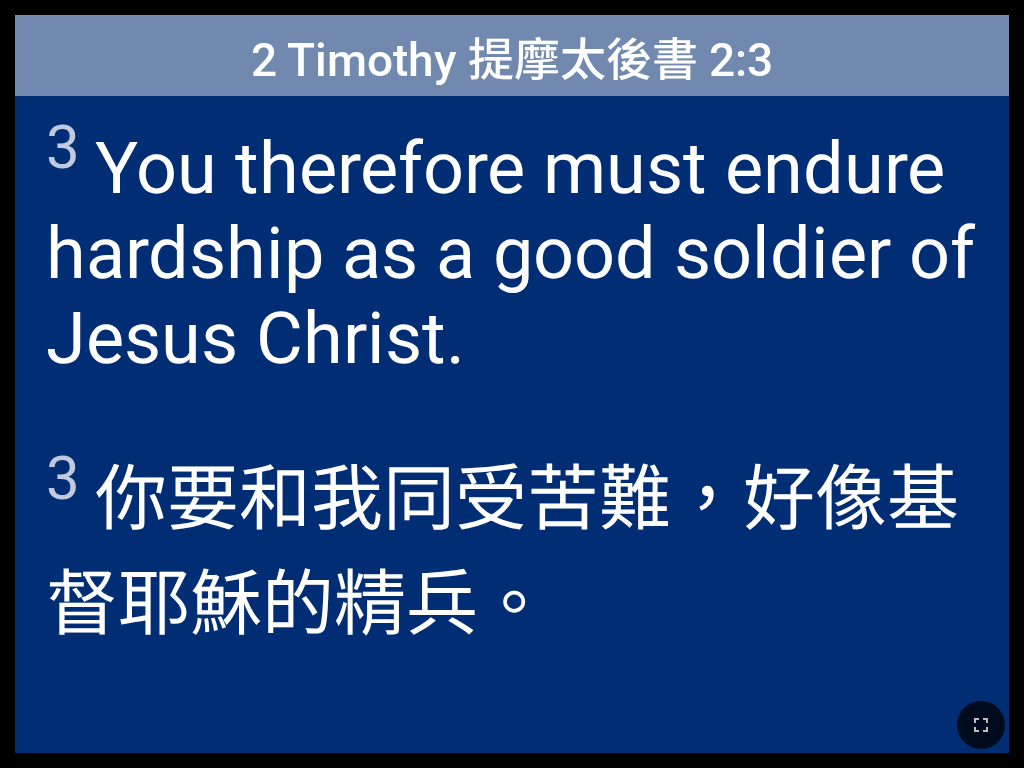 click on "，好像 基督 耶穌 的精 兵 。" at bounding box center (502, 552) 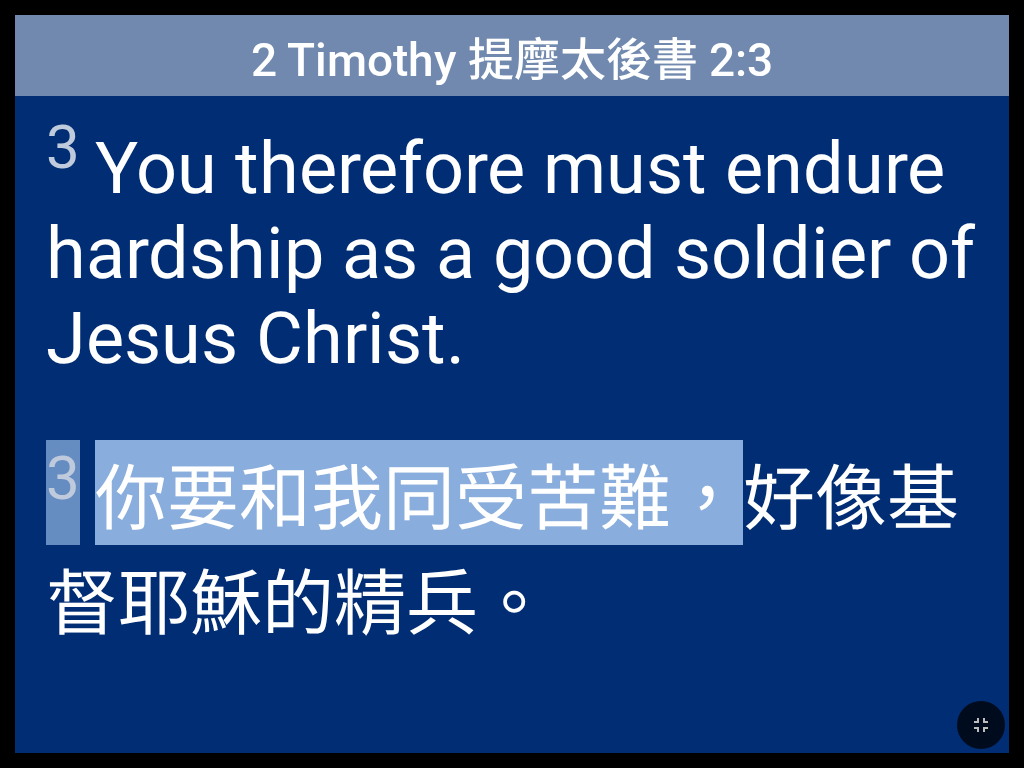 drag, startPoint x: 595, startPoint y: 494, endPoint x: 224, endPoint y: 523, distance: 372.13168 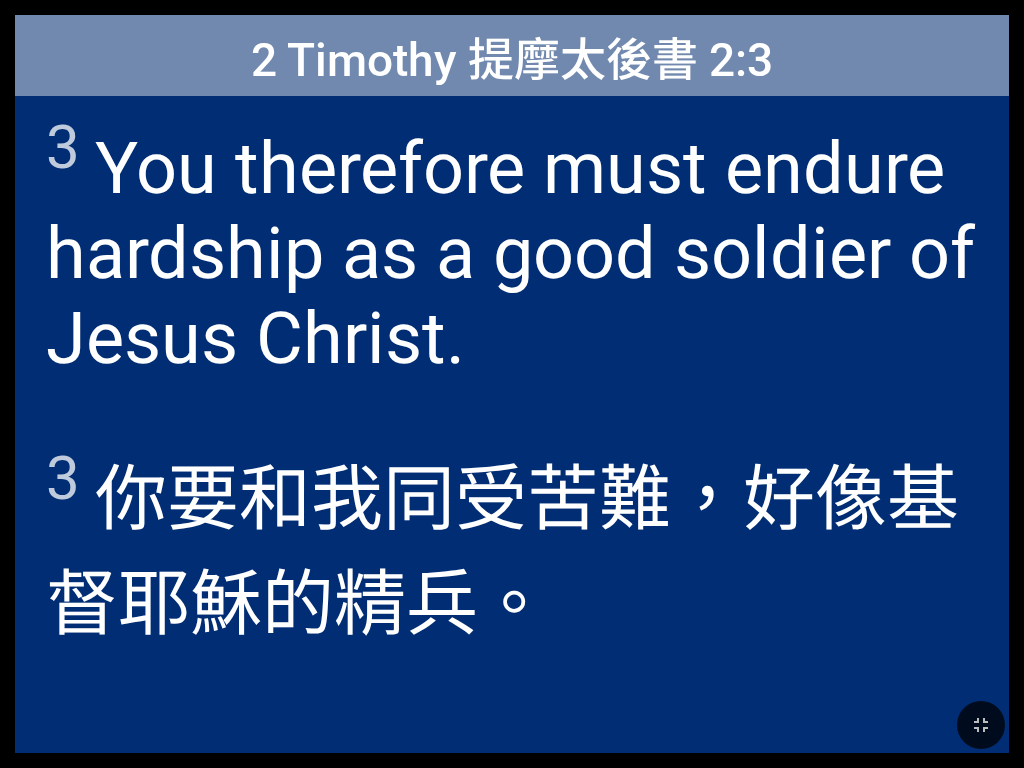 click on "3 You therefore must endure hardship as a good soldier of Jesus Christ." at bounding box center [512, 260] 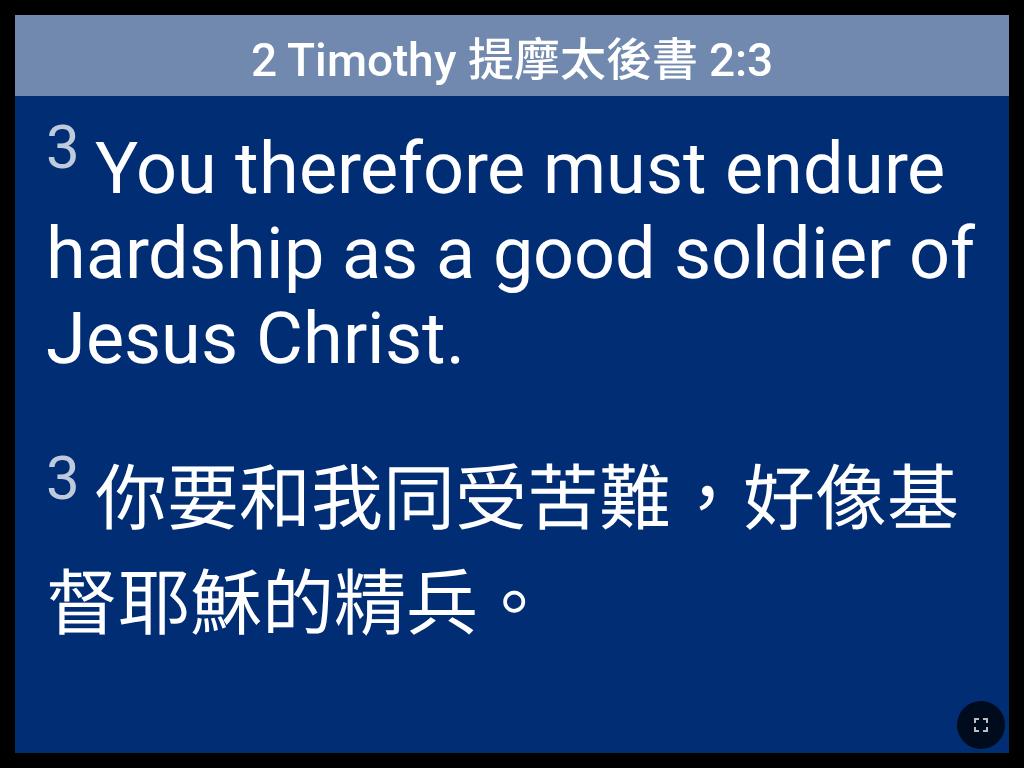 click on "3 你 要 和我同受苦難 ，好像 基督 耶穌 的精 兵 。" at bounding box center [512, 545] 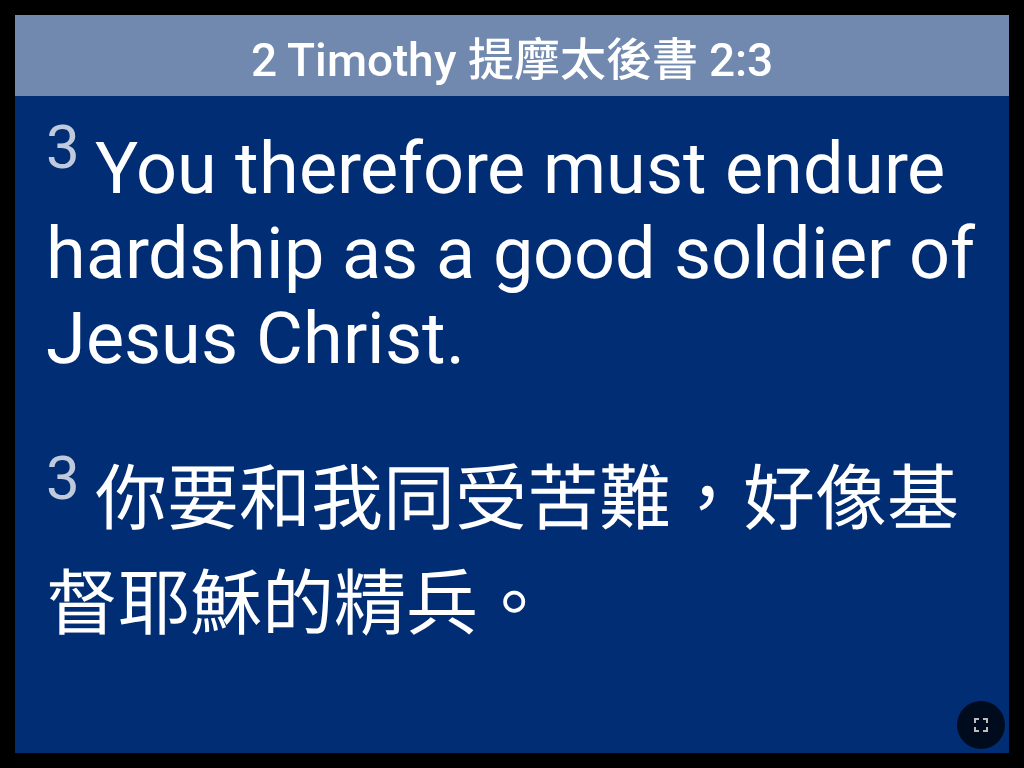 drag, startPoint x: 321, startPoint y: 268, endPoint x: 319, endPoint y: 235, distance: 33.06055 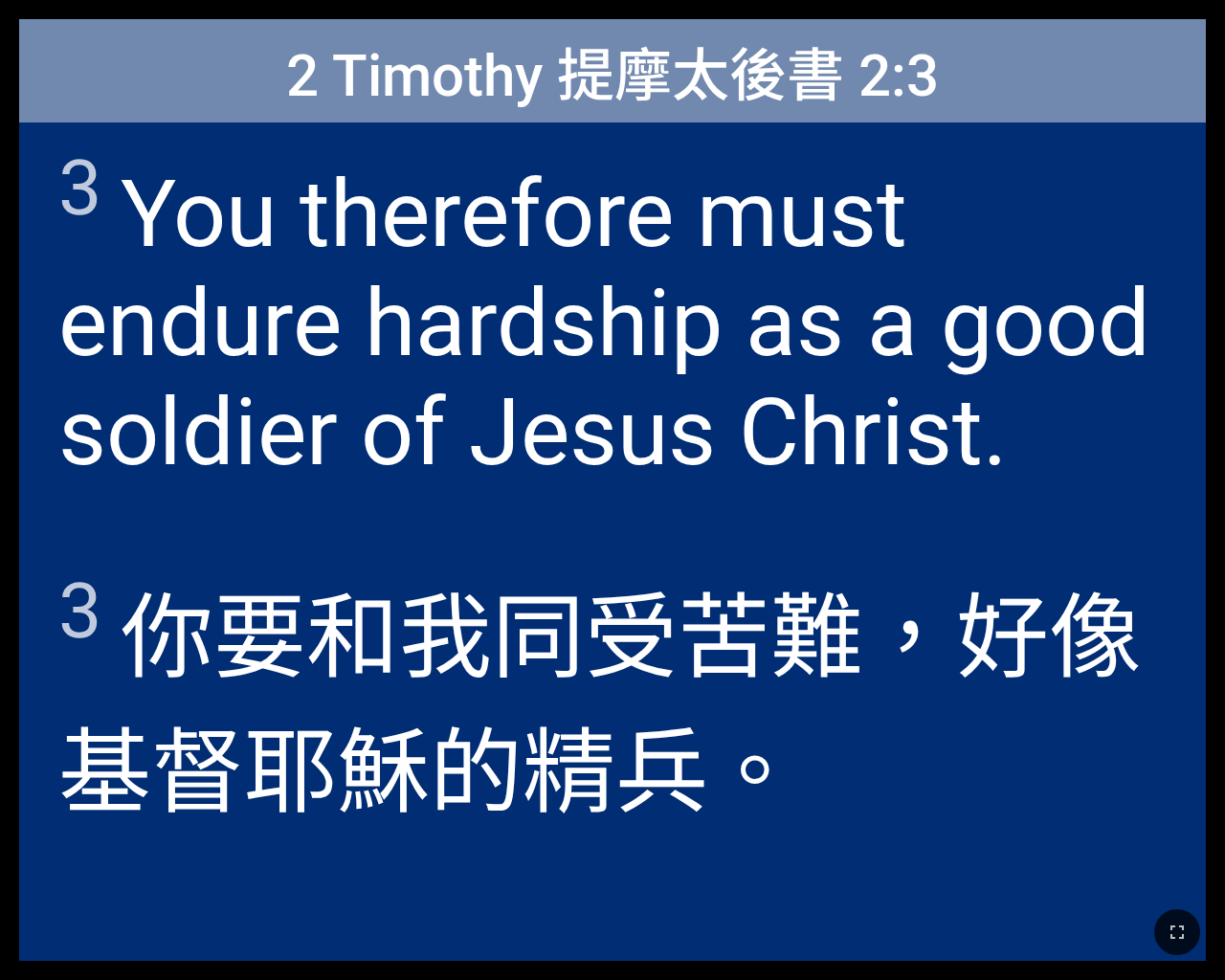 click on "2 Timothy 提摩太後書 2:3 2 Timothy 提摩太後書 2:3 3 You therefore must endure hardship as a good soldier of Jesus Christ. 3 You therefore must endure hardship as a good soldier of Jesus Christ. 3 你 要 和我同受苦難 ，好像 基督 耶穌 的精 兵 。 3 你 要 和我同受苦難 ，好像 基督 耶穌 的精 兵 。" at bounding box center [612, 490] 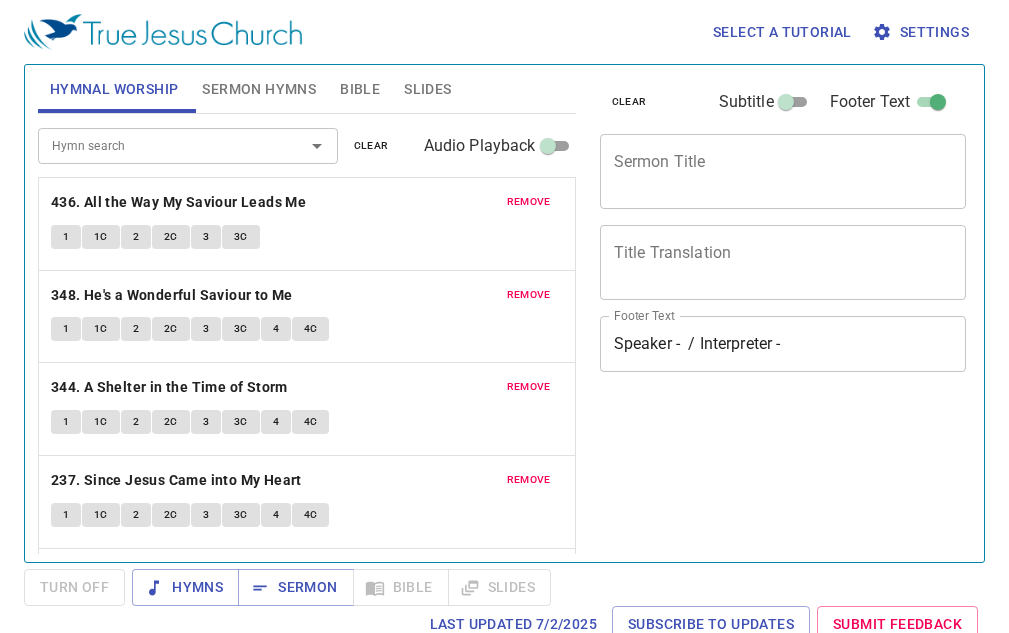 scroll, scrollTop: 0, scrollLeft: 0, axis: both 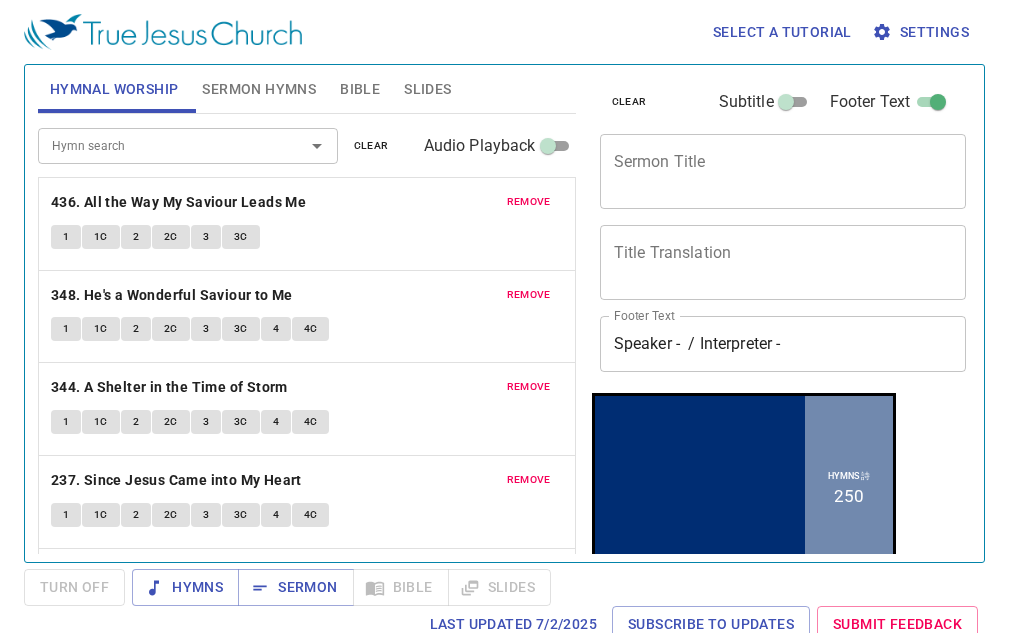 click on "Sermon Hymns" at bounding box center [259, 89] 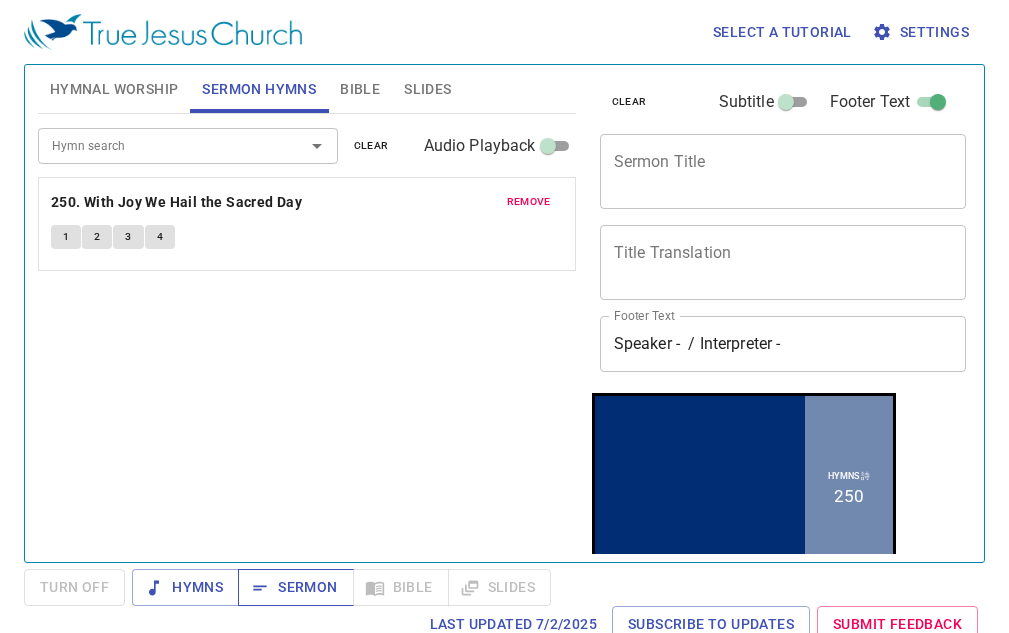 click on "Sermon" at bounding box center (295, 587) 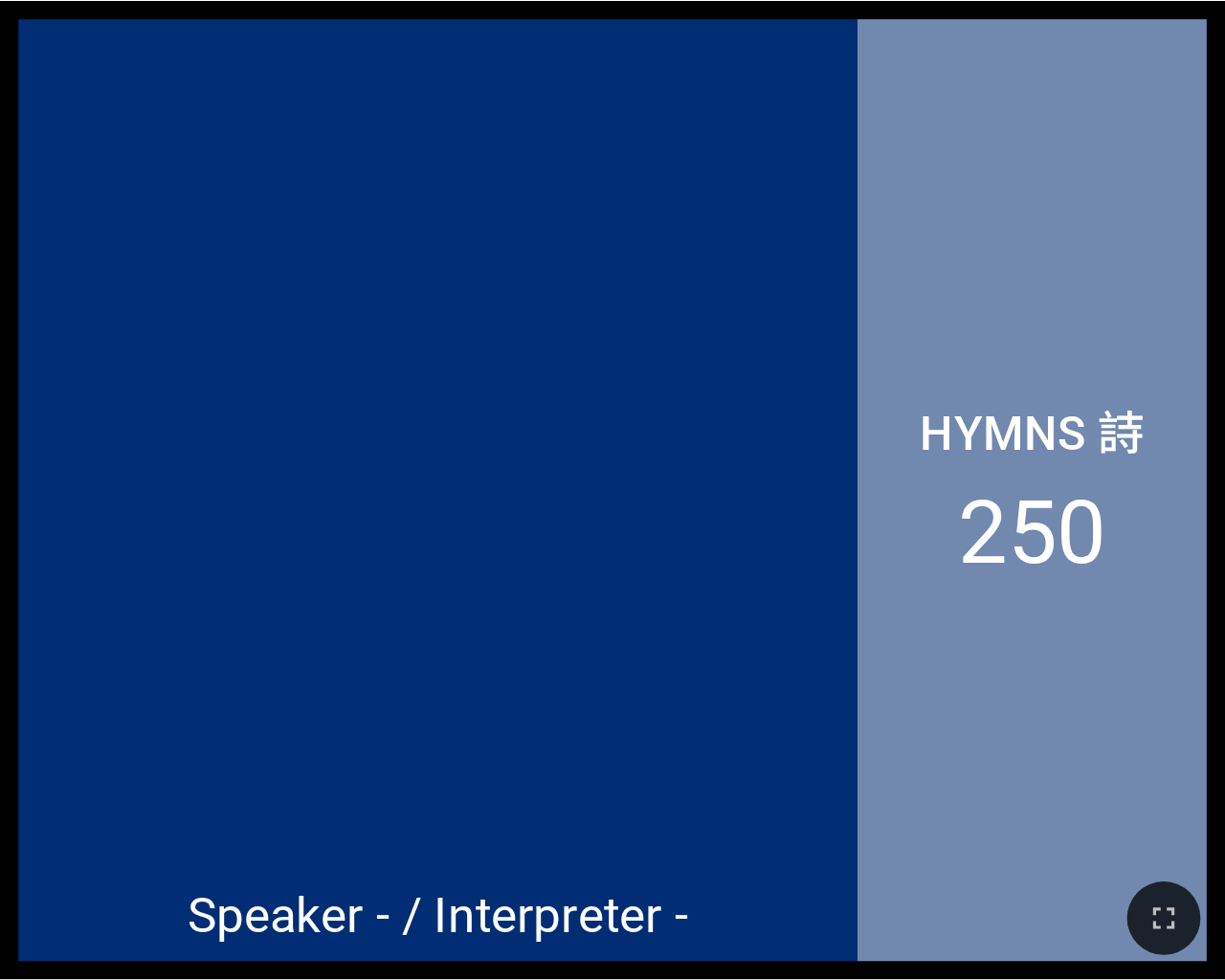 scroll, scrollTop: 0, scrollLeft: 0, axis: both 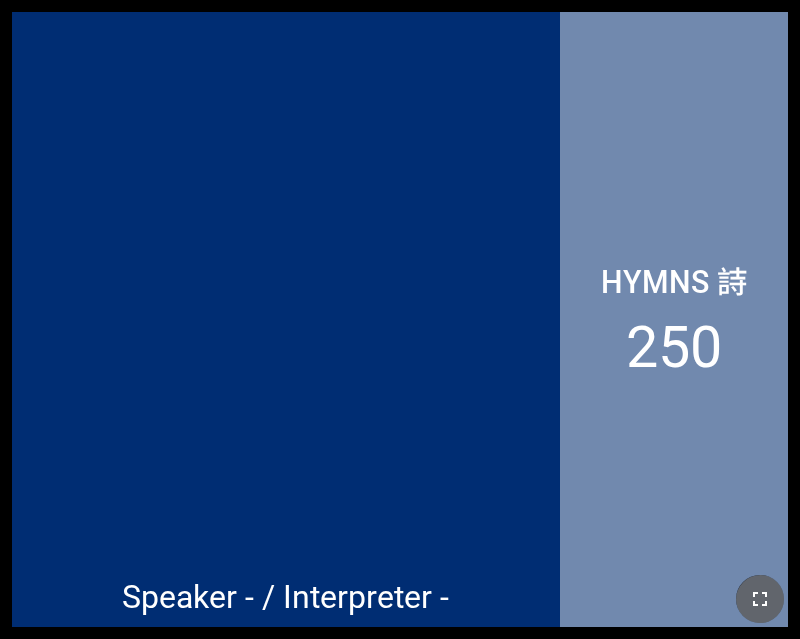 click 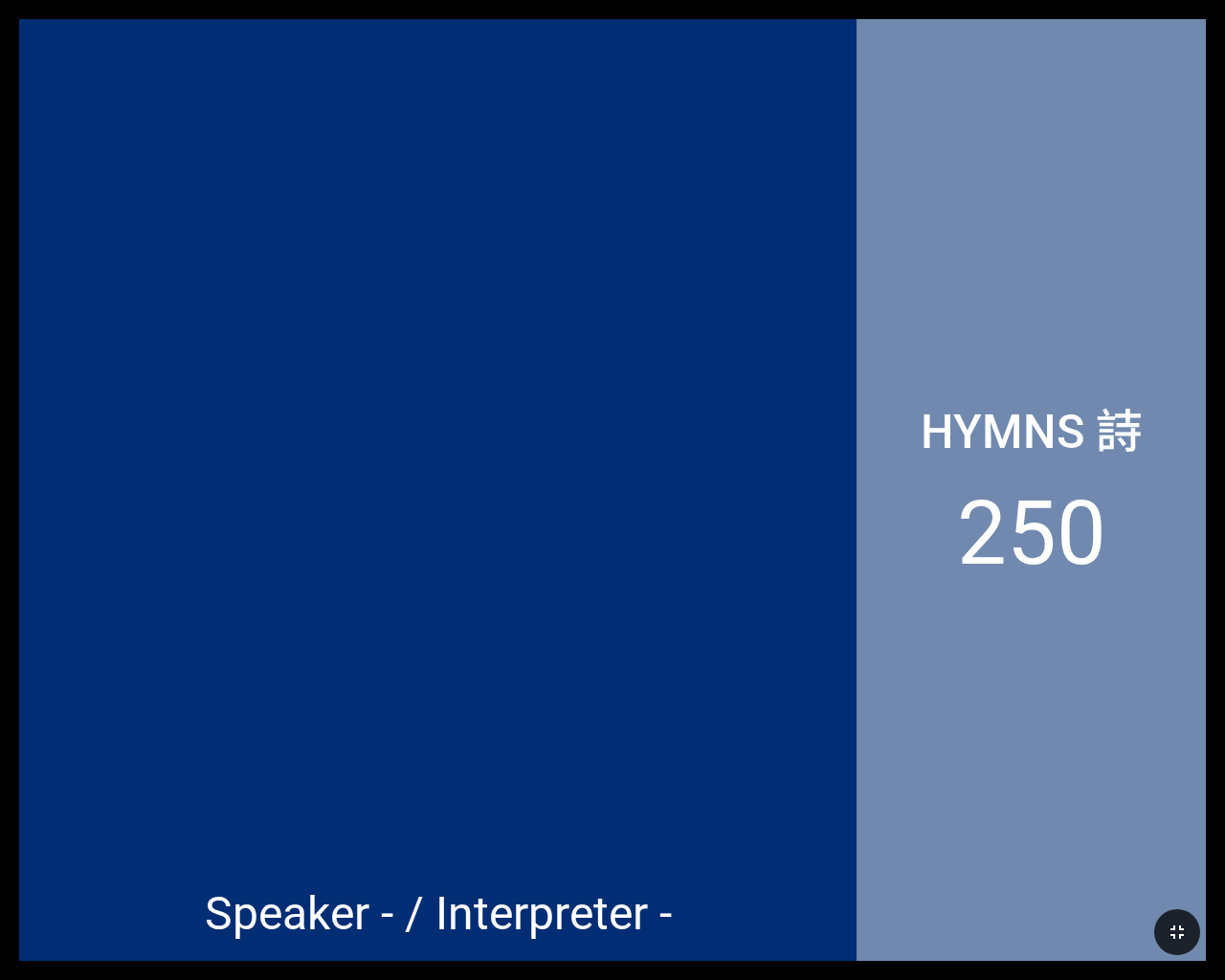 drag, startPoint x: 930, startPoint y: 417, endPoint x: 972, endPoint y: 333, distance: 93.91486 